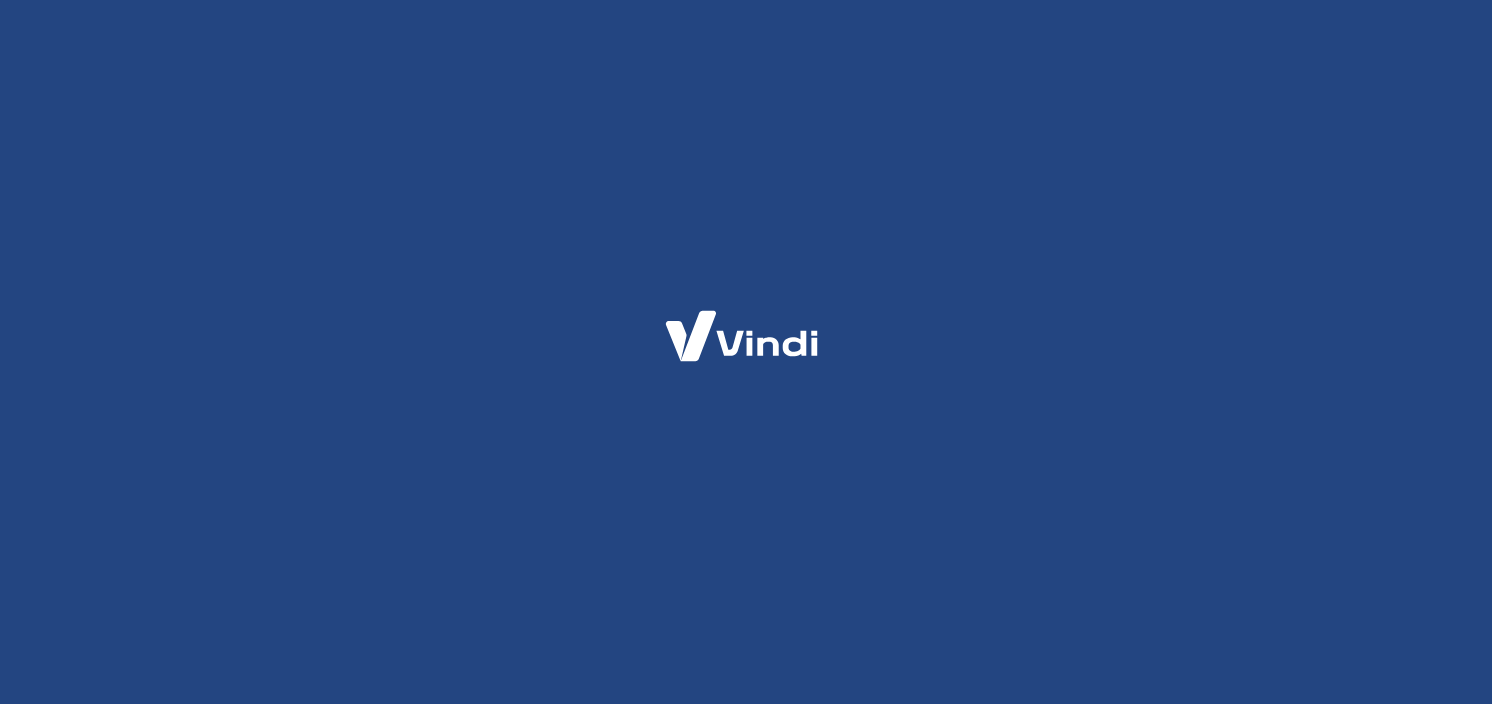 scroll, scrollTop: 0, scrollLeft: 0, axis: both 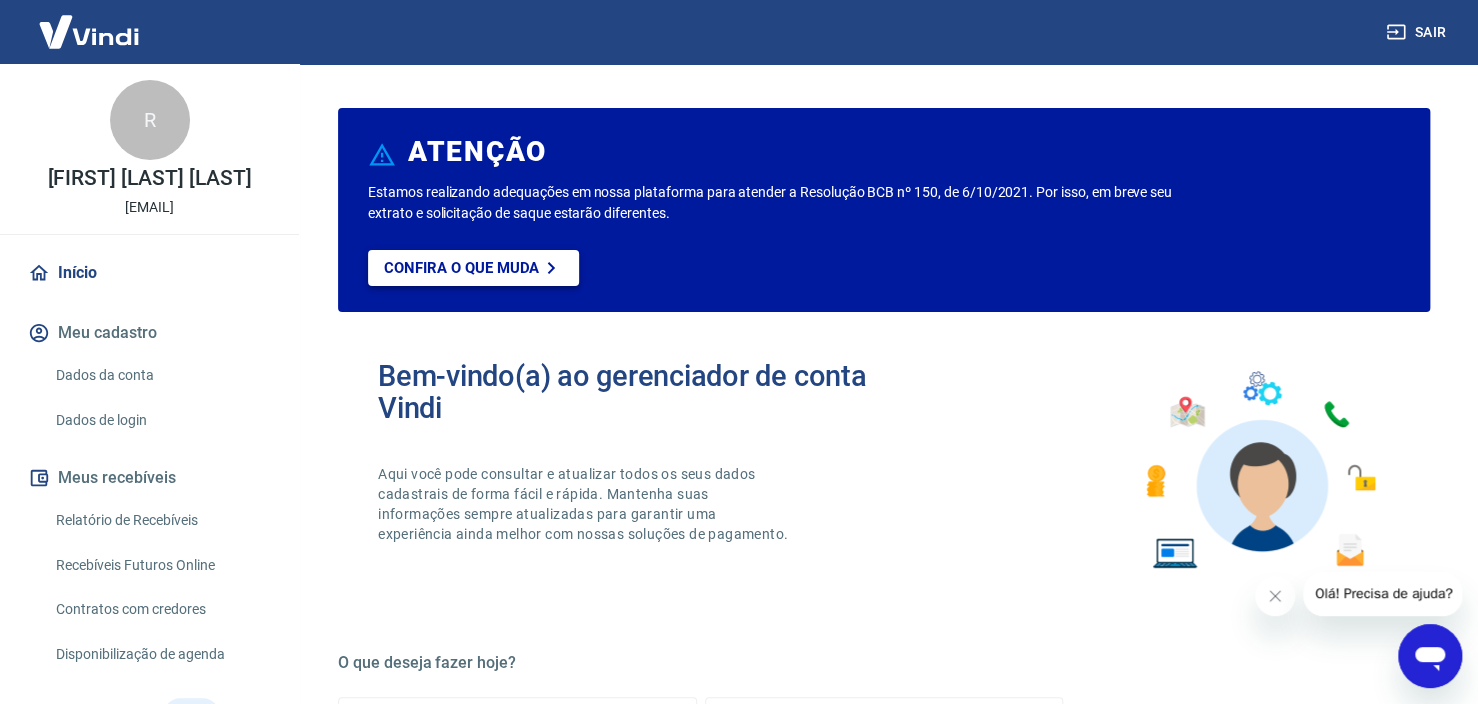 click on "Confira o que muda" at bounding box center [461, 268] 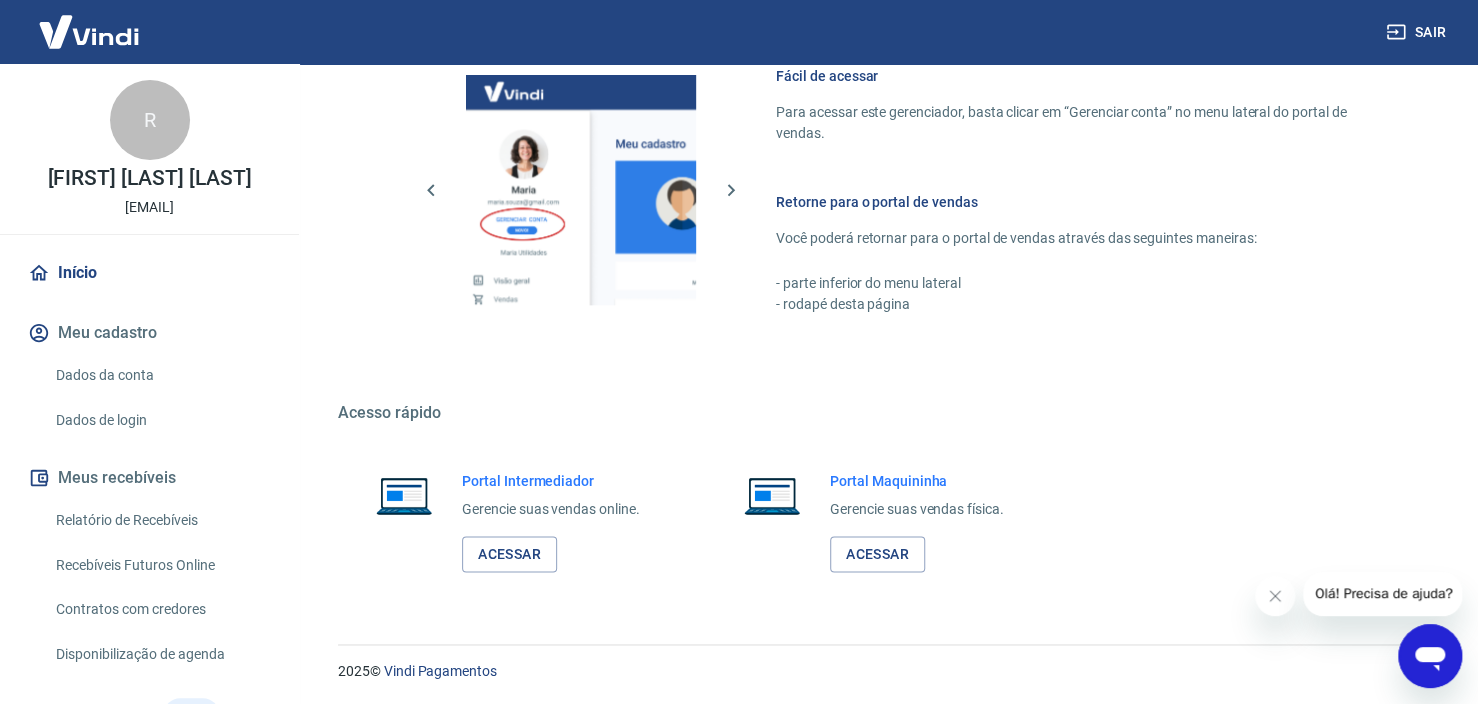 scroll, scrollTop: 1101, scrollLeft: 0, axis: vertical 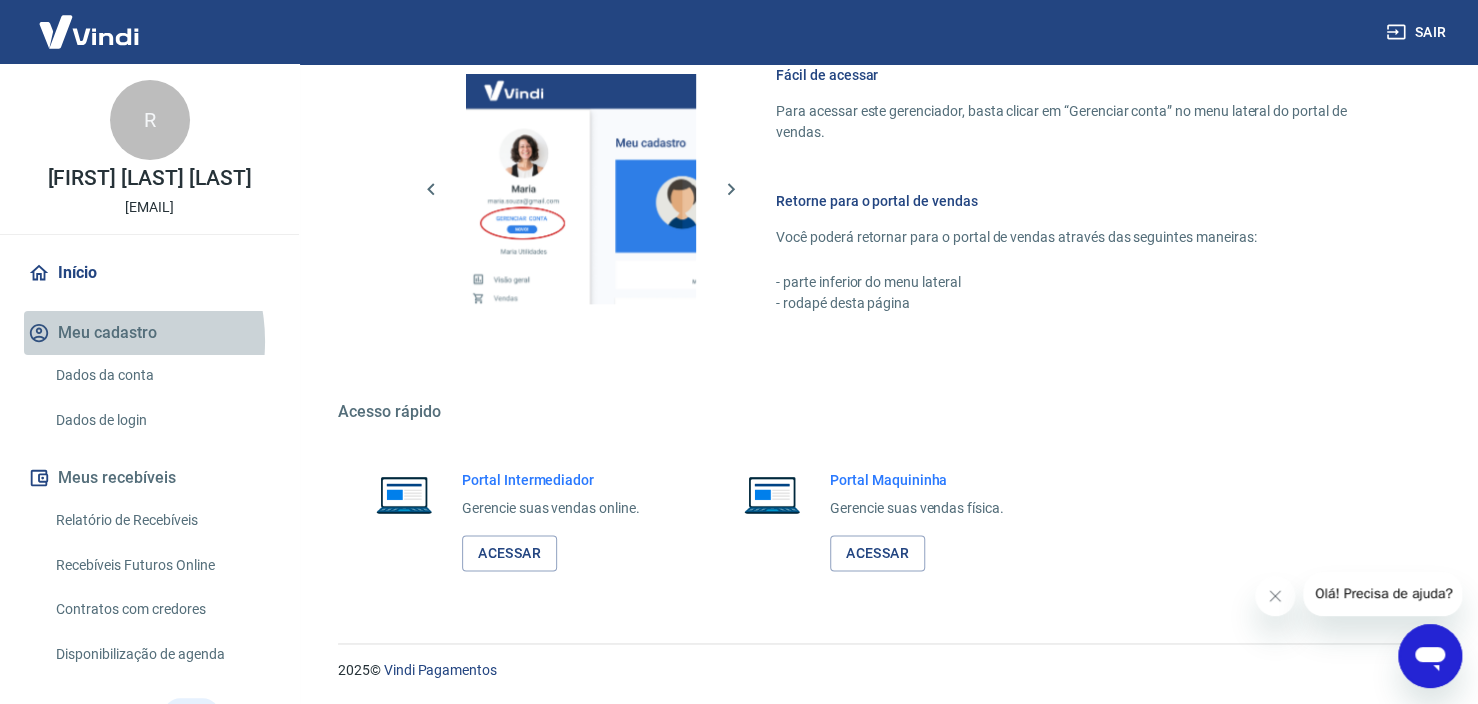 click on "Meu cadastro" at bounding box center [149, 333] 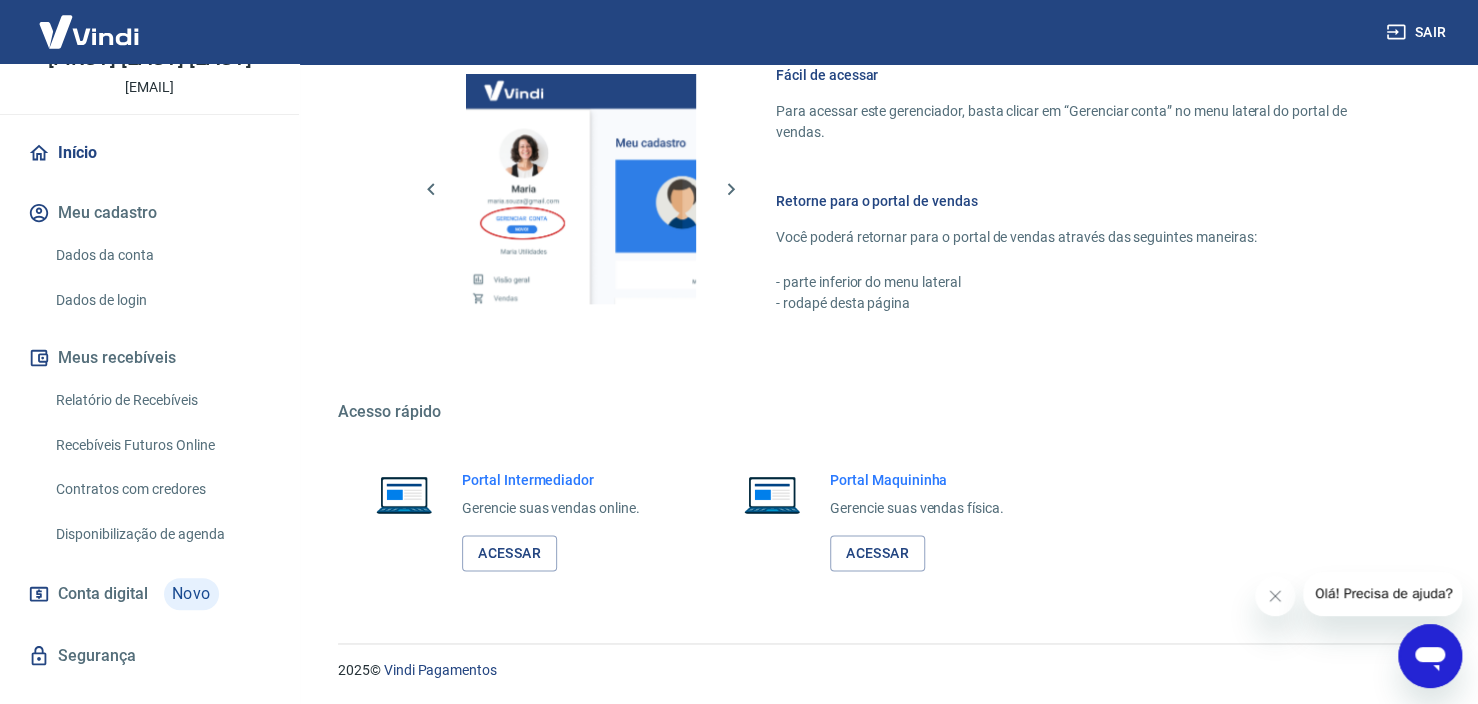 scroll, scrollTop: 153, scrollLeft: 0, axis: vertical 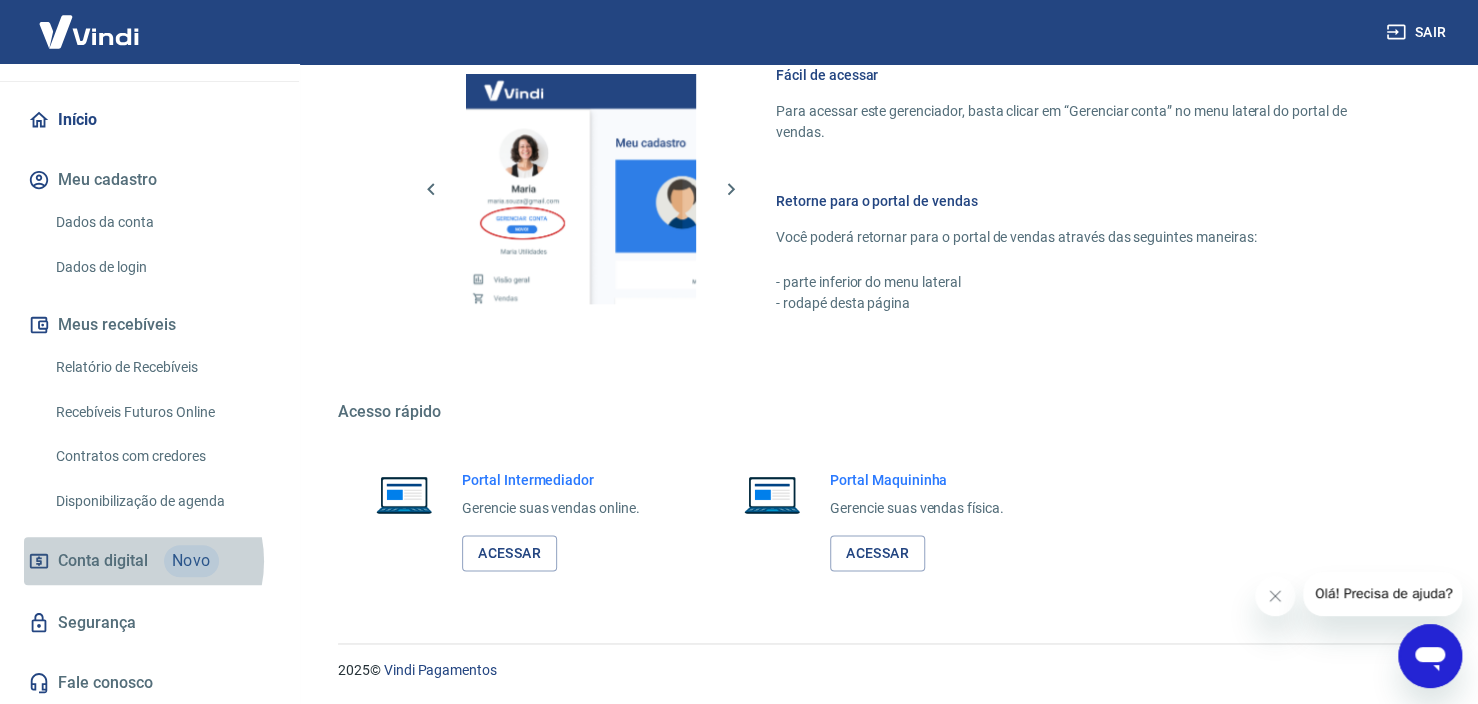 click on "Conta digital" at bounding box center (103, 561) 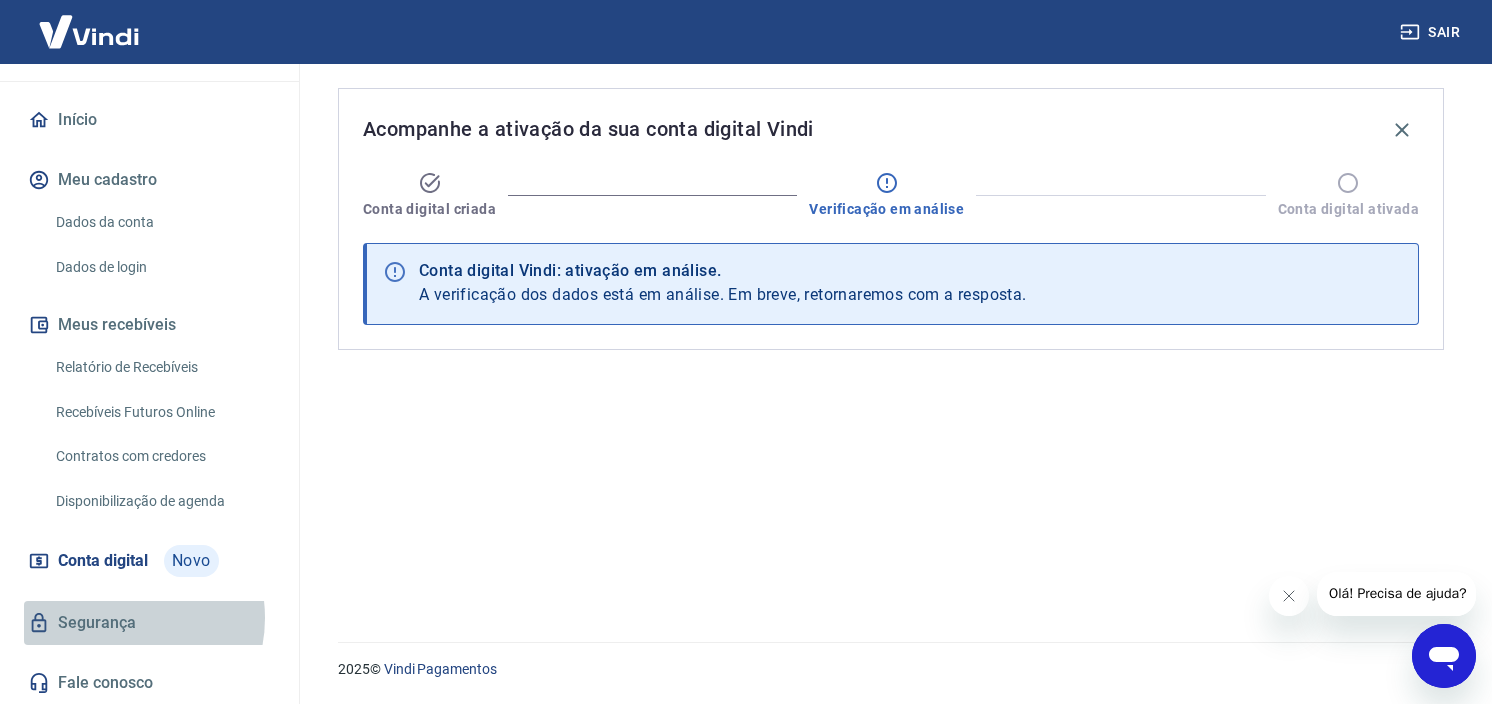 click on "Segurança" at bounding box center (149, 623) 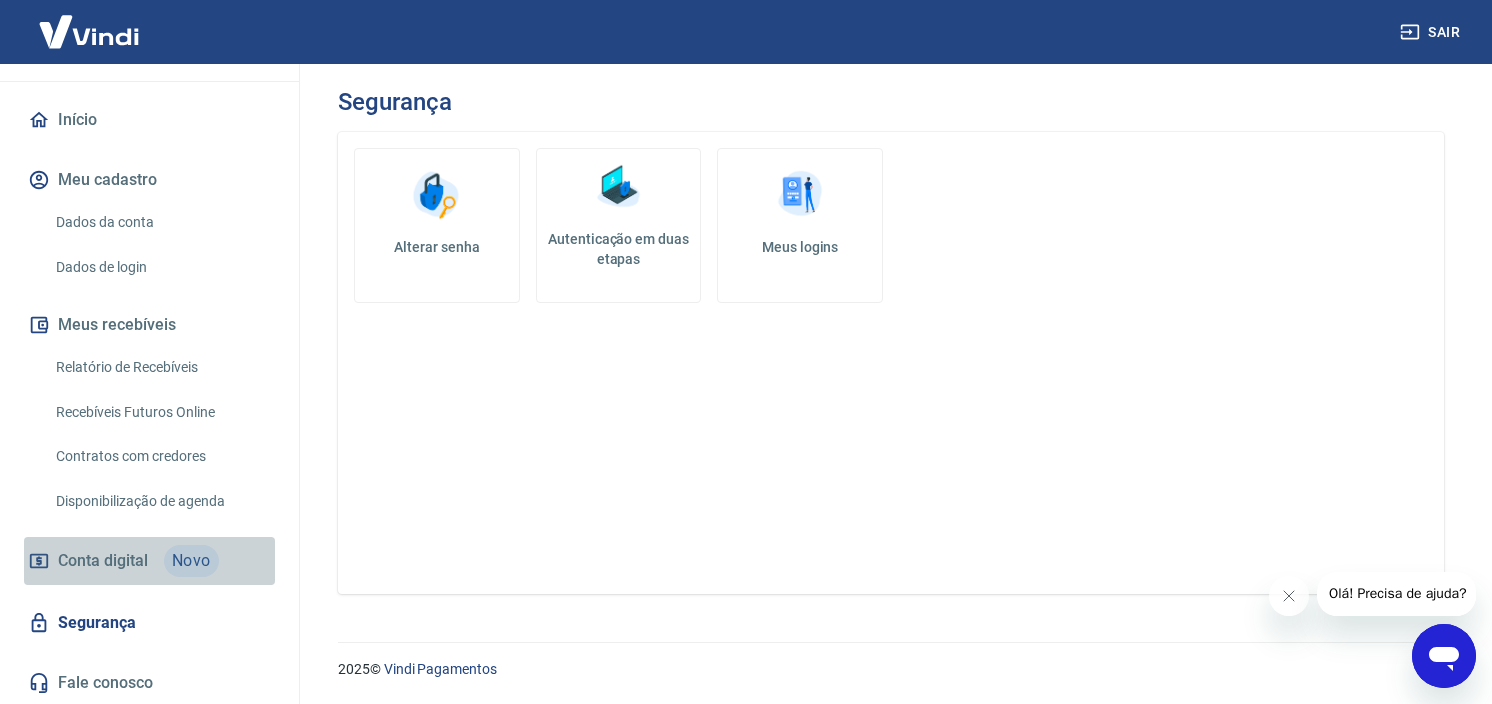 click on "Conta digital Novo" at bounding box center (149, 561) 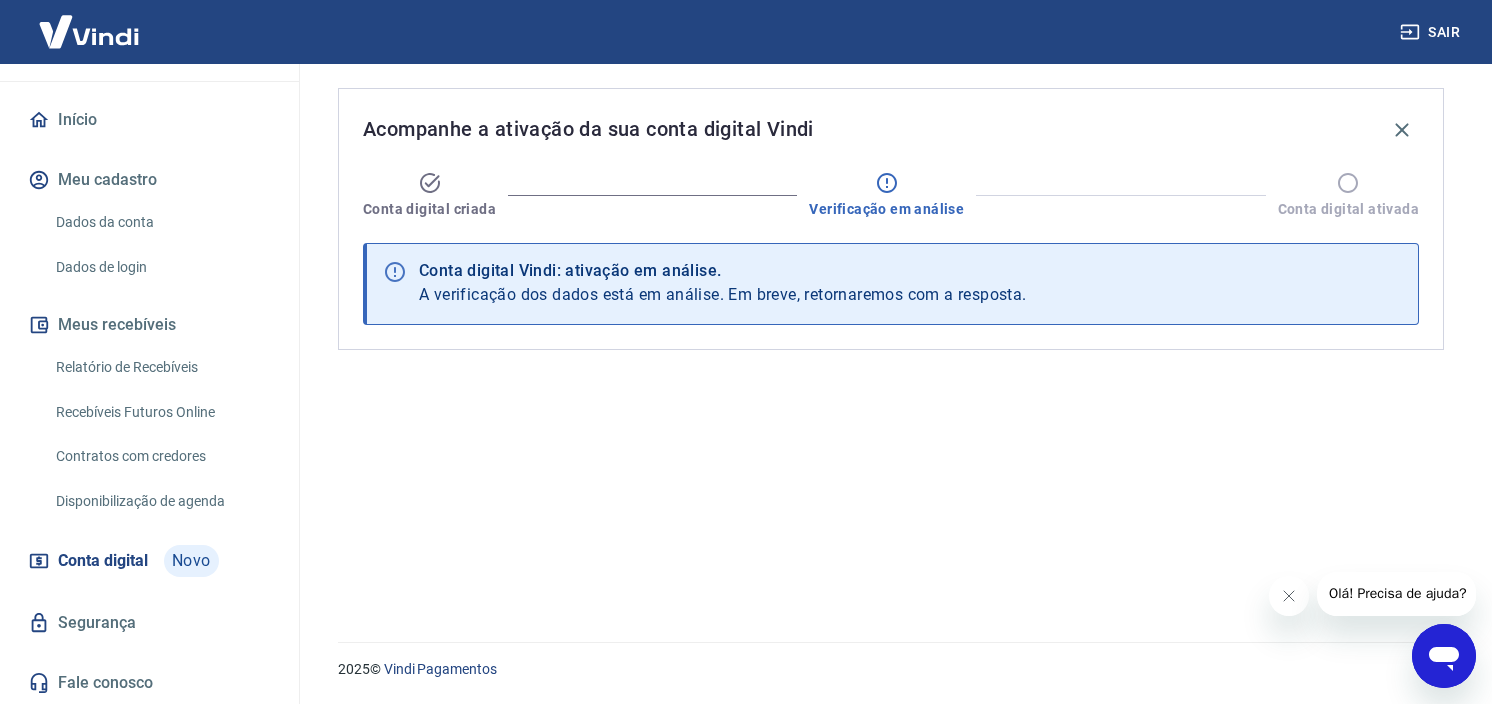 click on "Disponibilização de agenda" at bounding box center (161, 501) 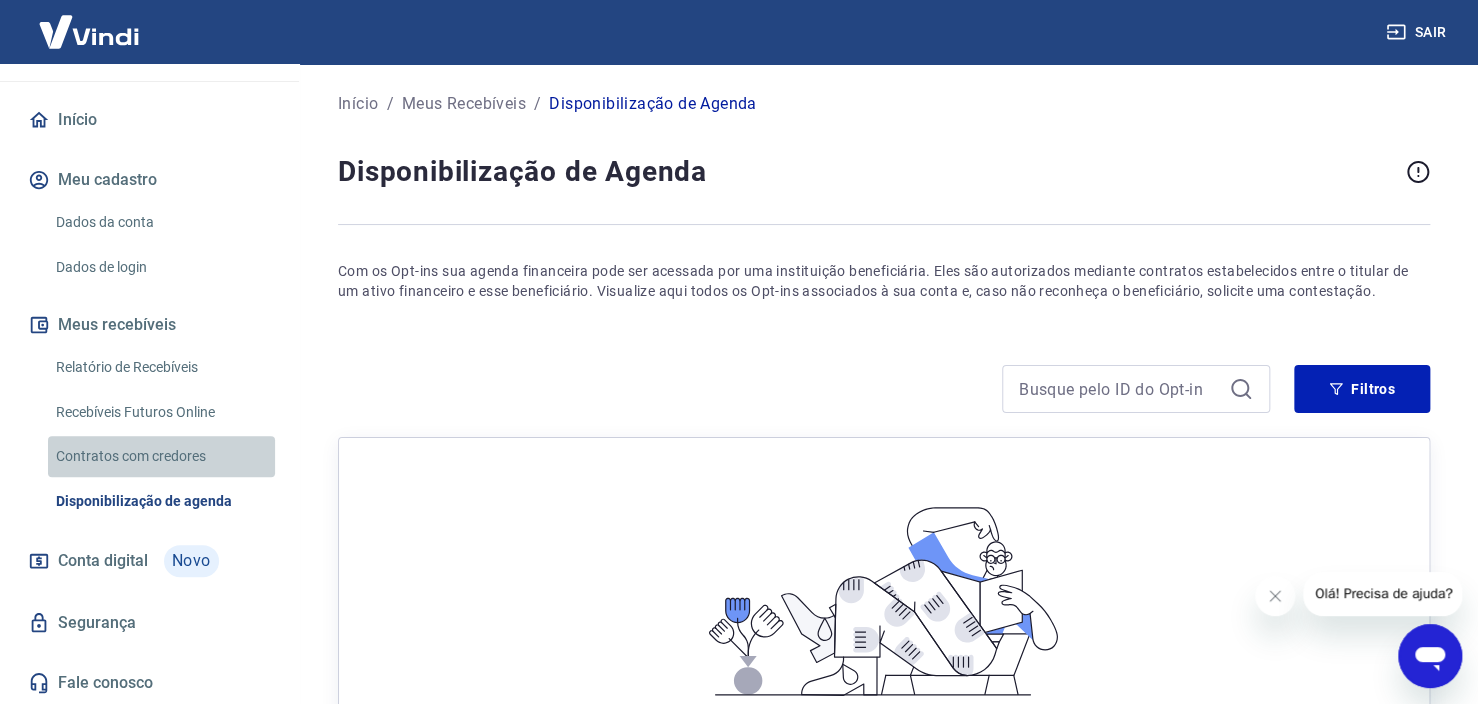 click on "Contratos com credores" at bounding box center [161, 456] 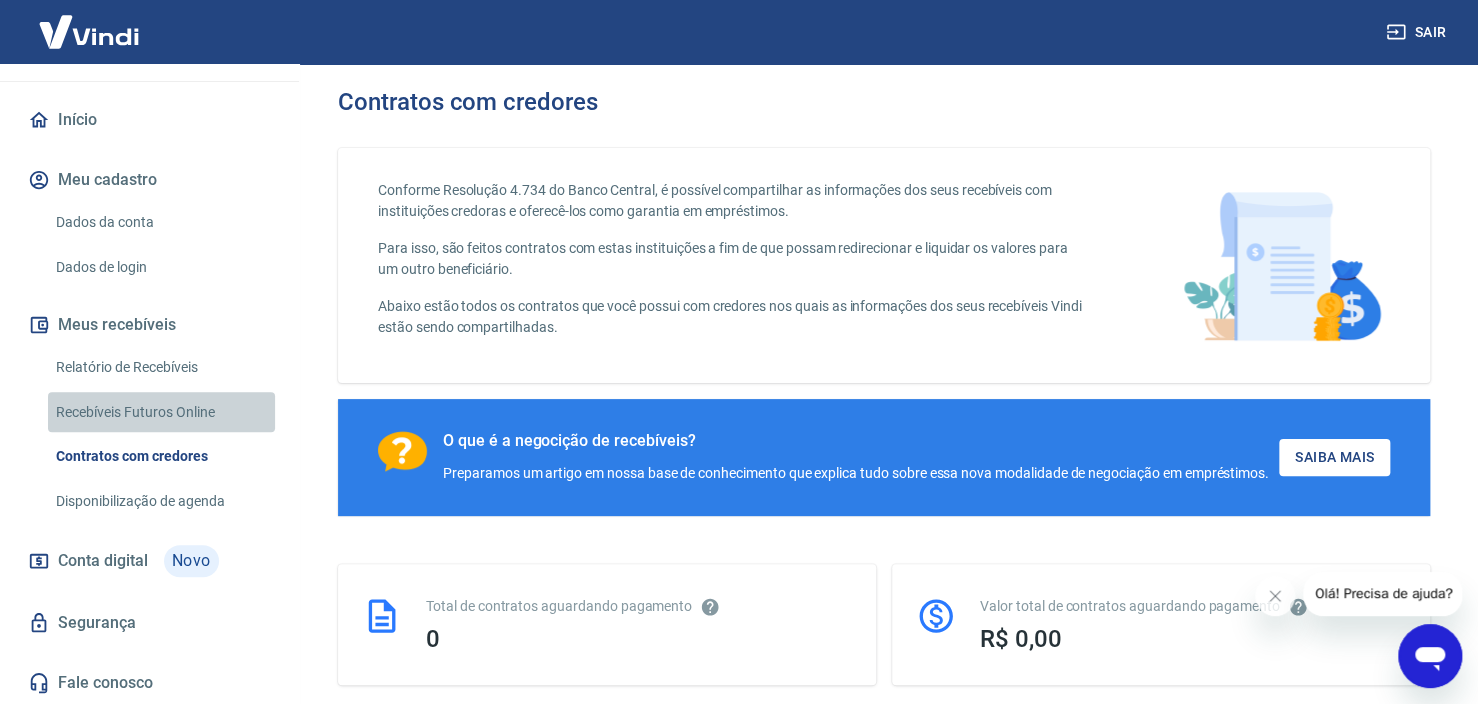 click on "Recebíveis Futuros Online" at bounding box center (161, 412) 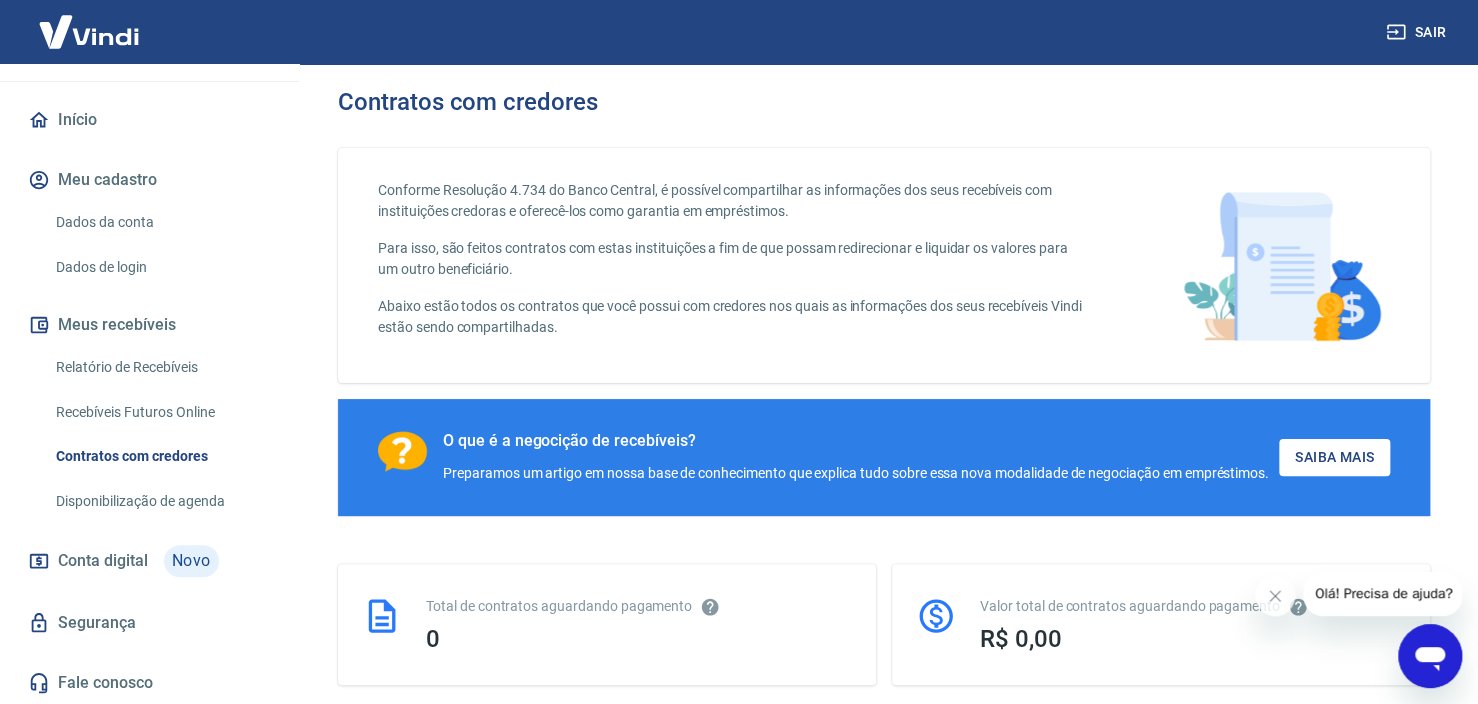 click on "Recebíveis Futuros Online" at bounding box center [161, 412] 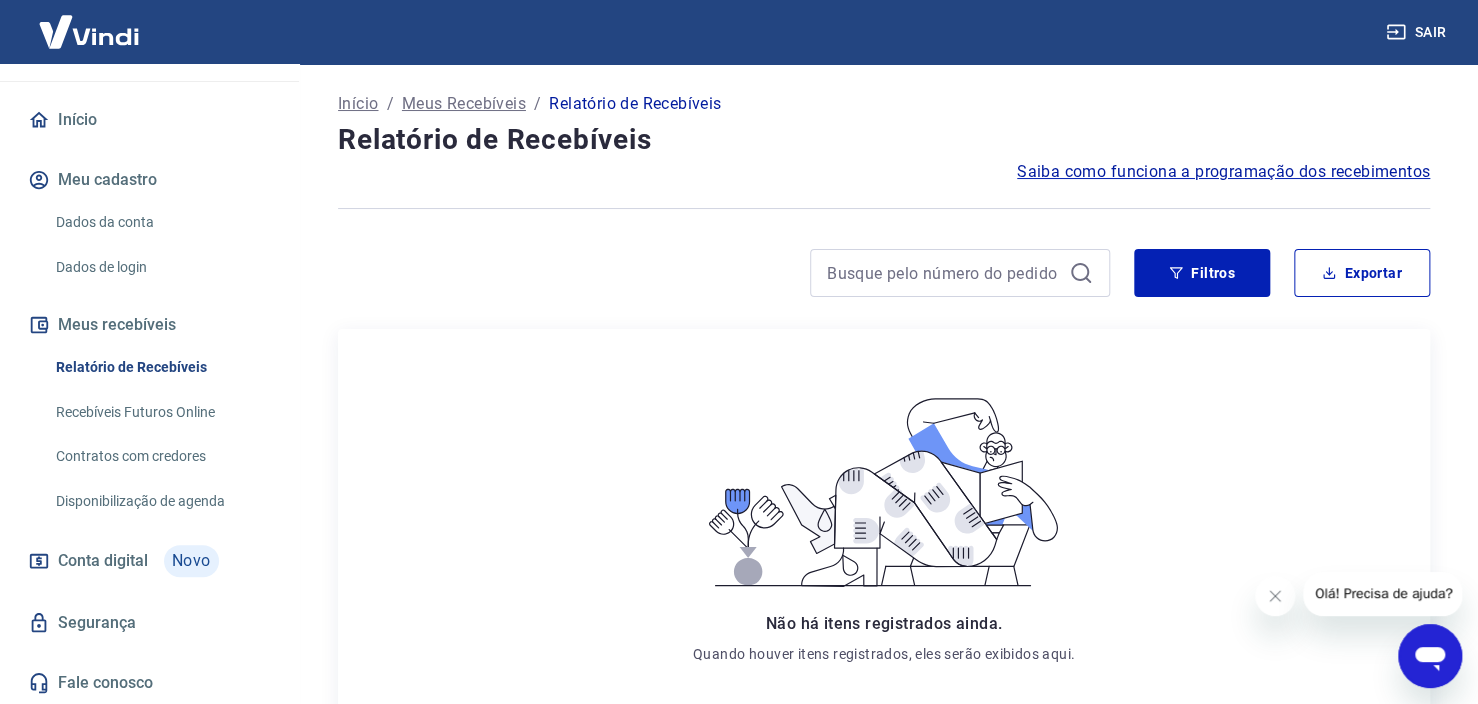 click on "Dados da conta" at bounding box center (161, 222) 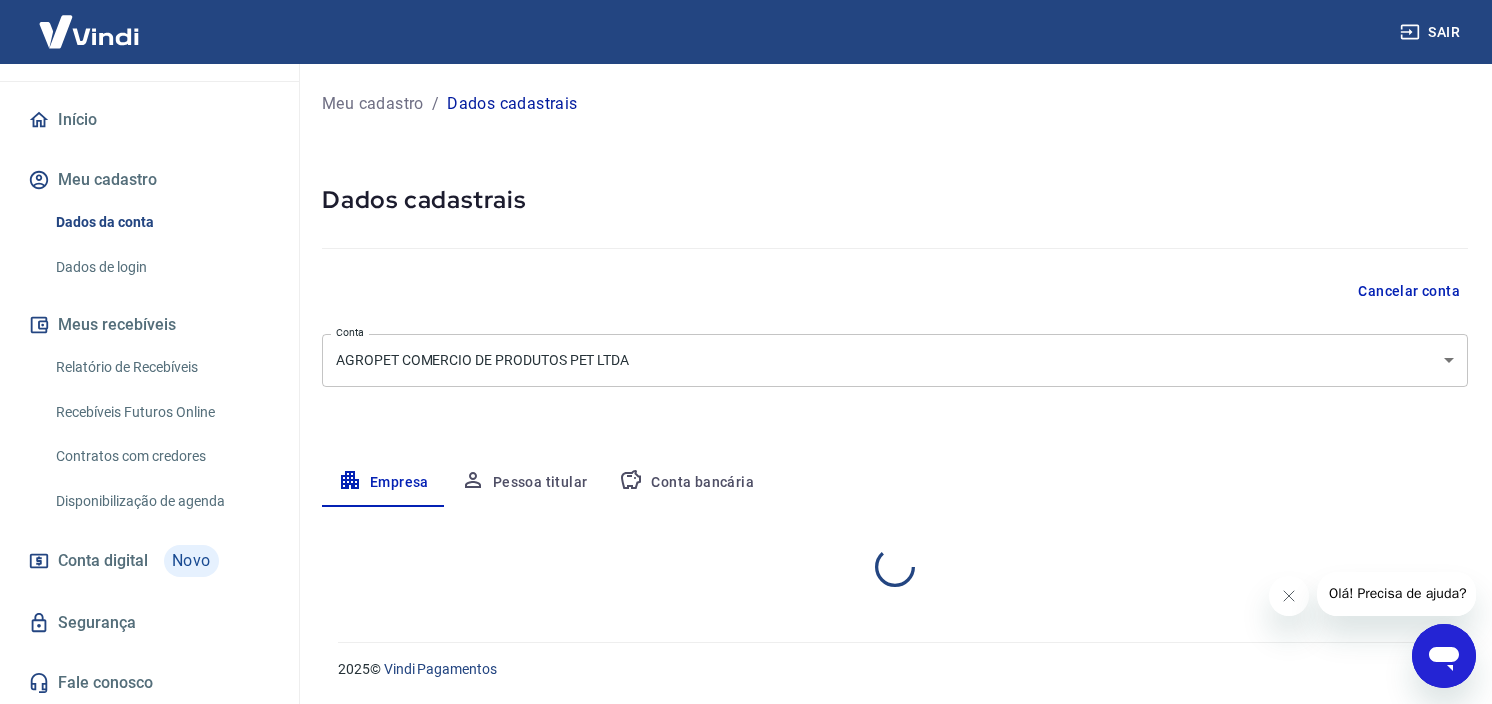 select on "RS" 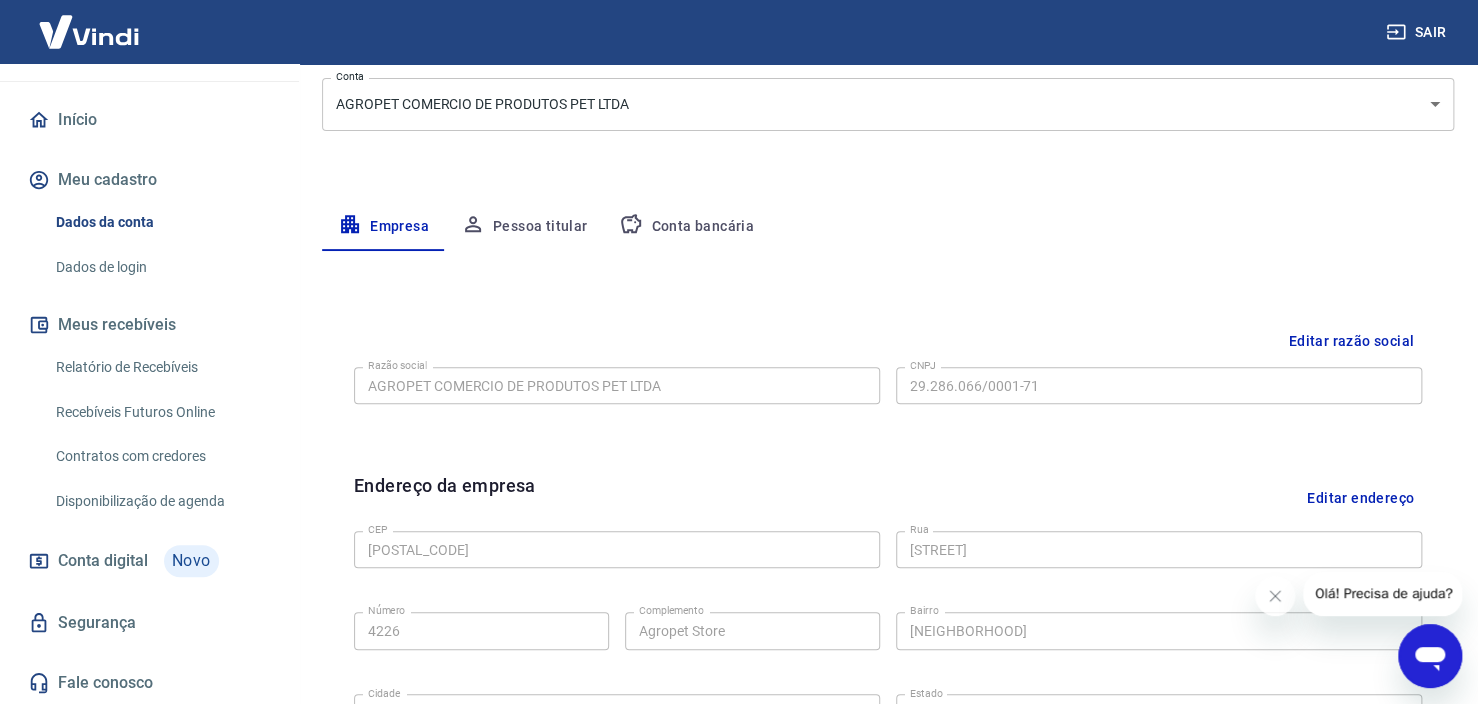 scroll, scrollTop: 300, scrollLeft: 0, axis: vertical 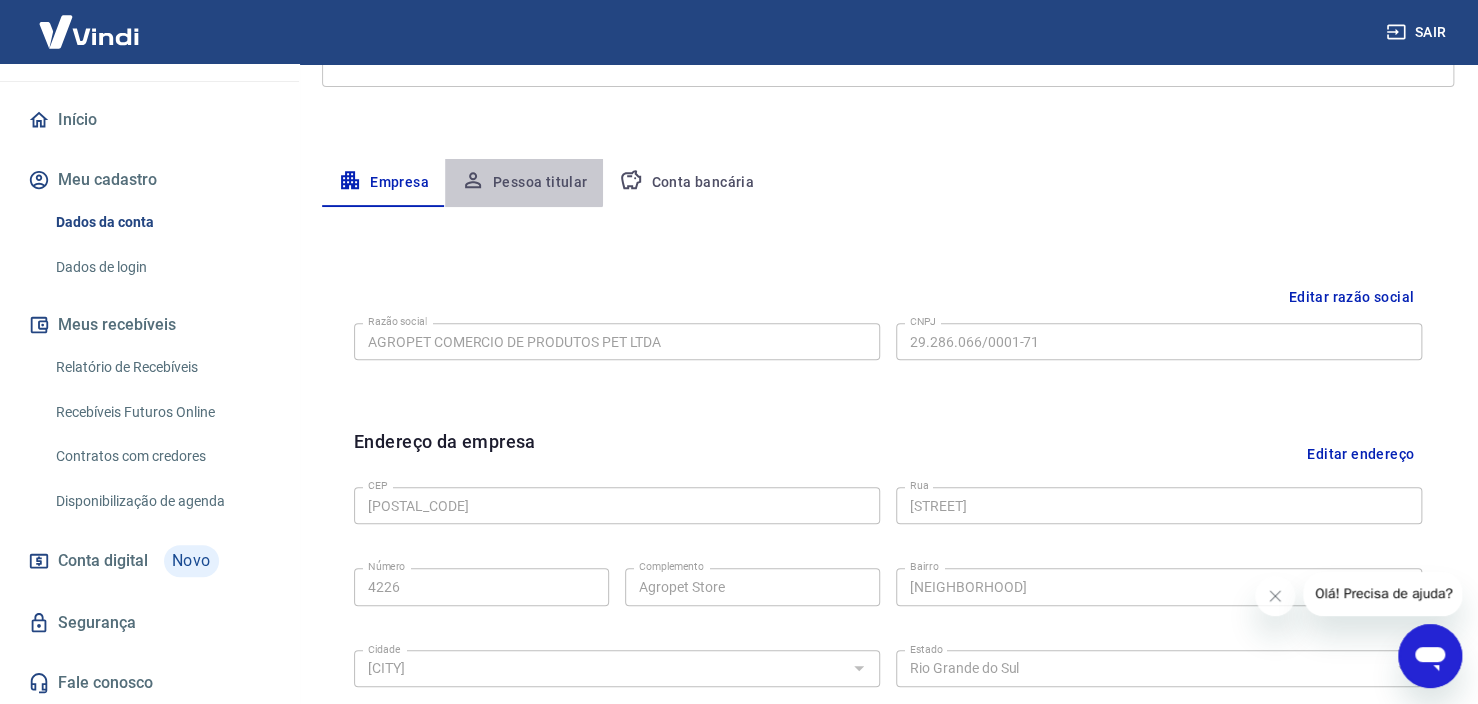 click on "Pessoa titular" at bounding box center (524, 183) 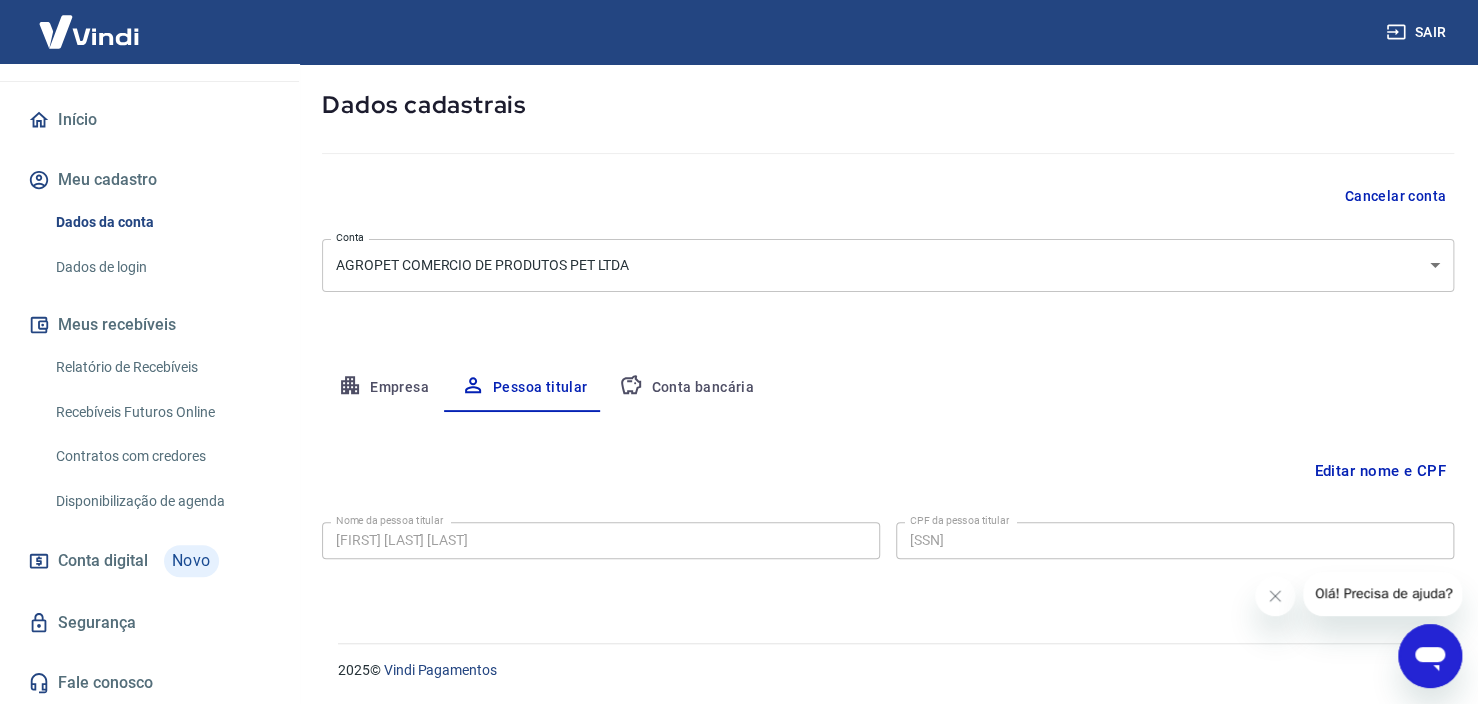 click on "Conta bancária" at bounding box center [686, 388] 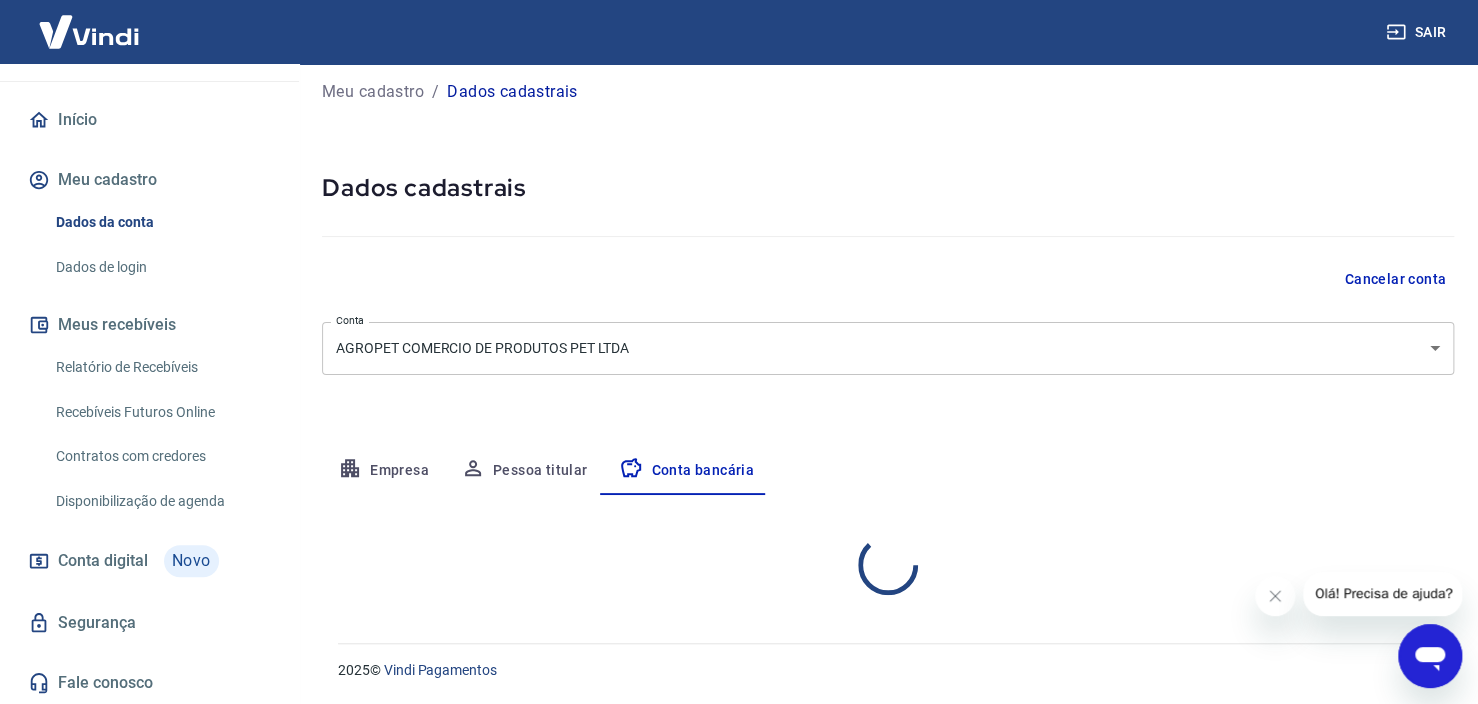 select on "1" 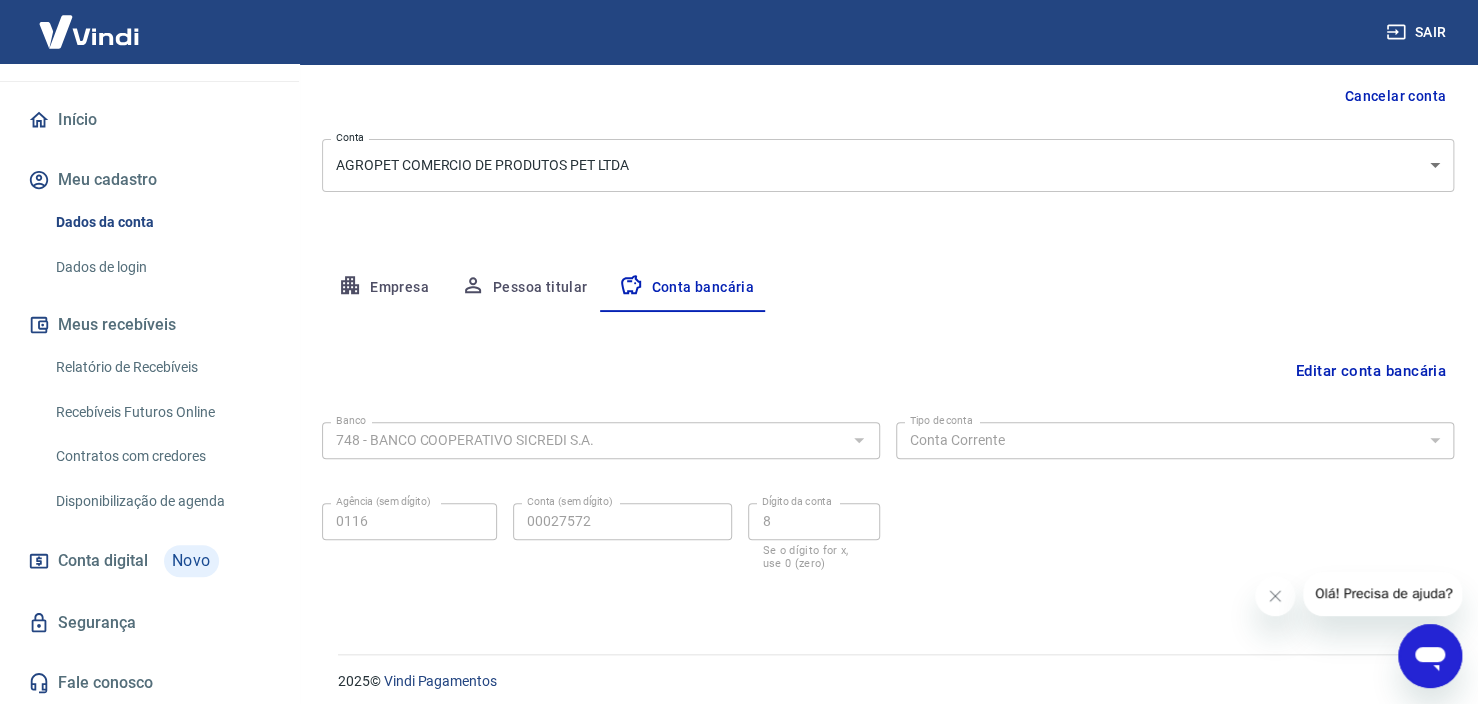 scroll, scrollTop: 206, scrollLeft: 0, axis: vertical 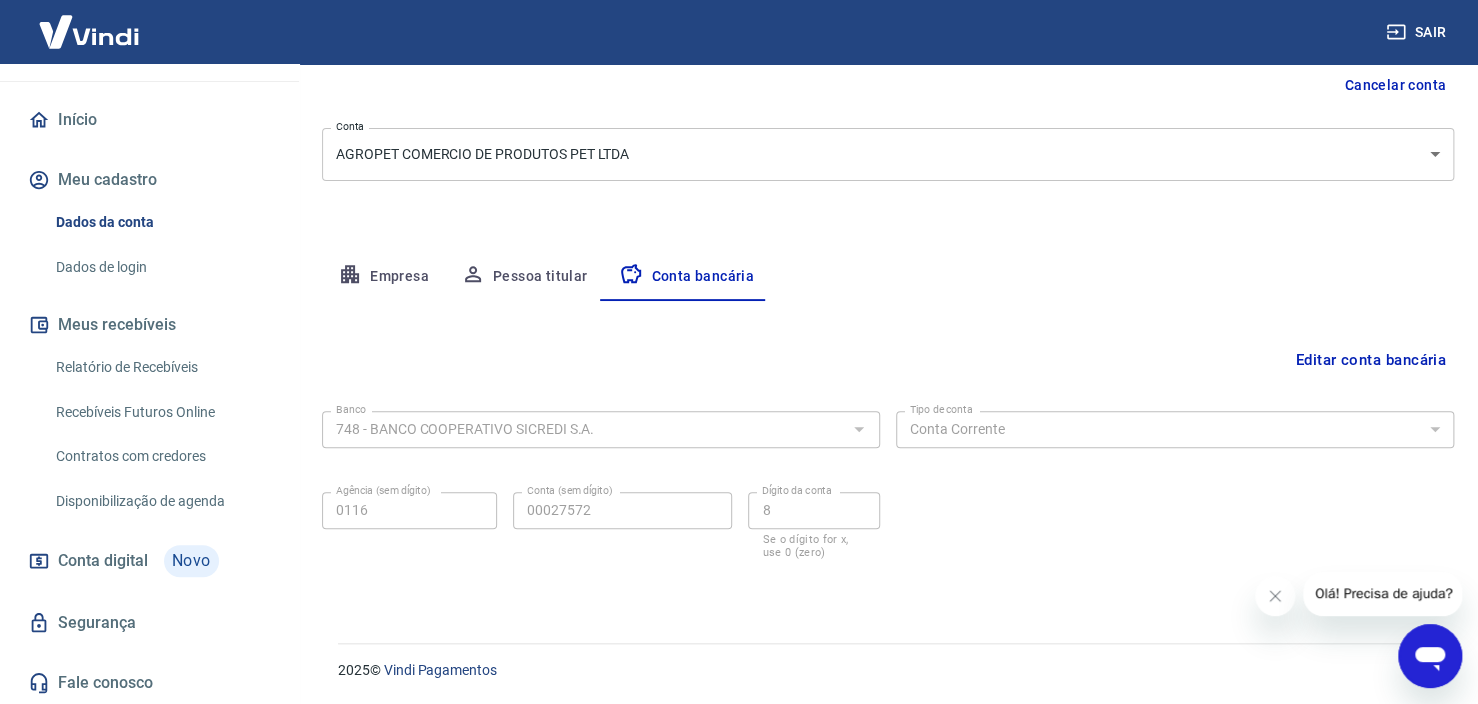 click on "Conta digital" at bounding box center [103, 561] 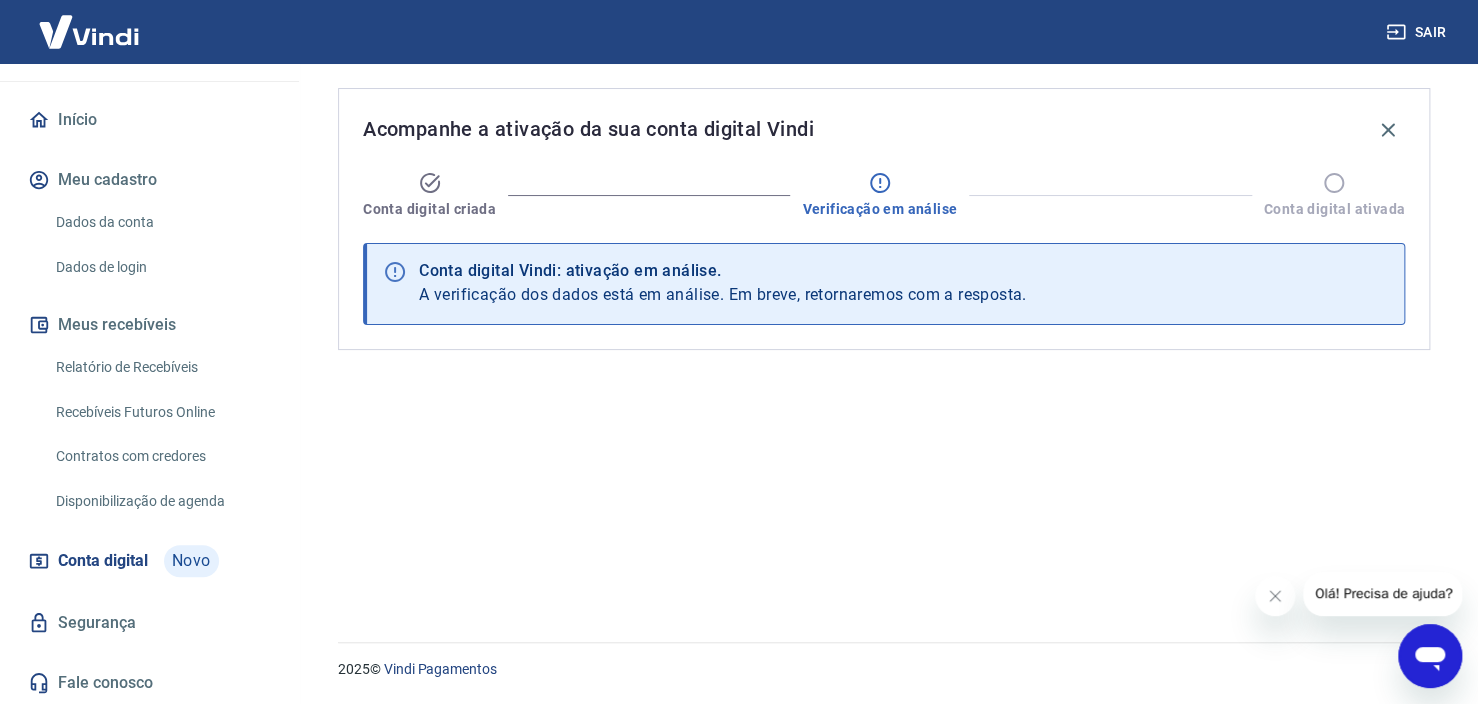 scroll, scrollTop: 0, scrollLeft: 0, axis: both 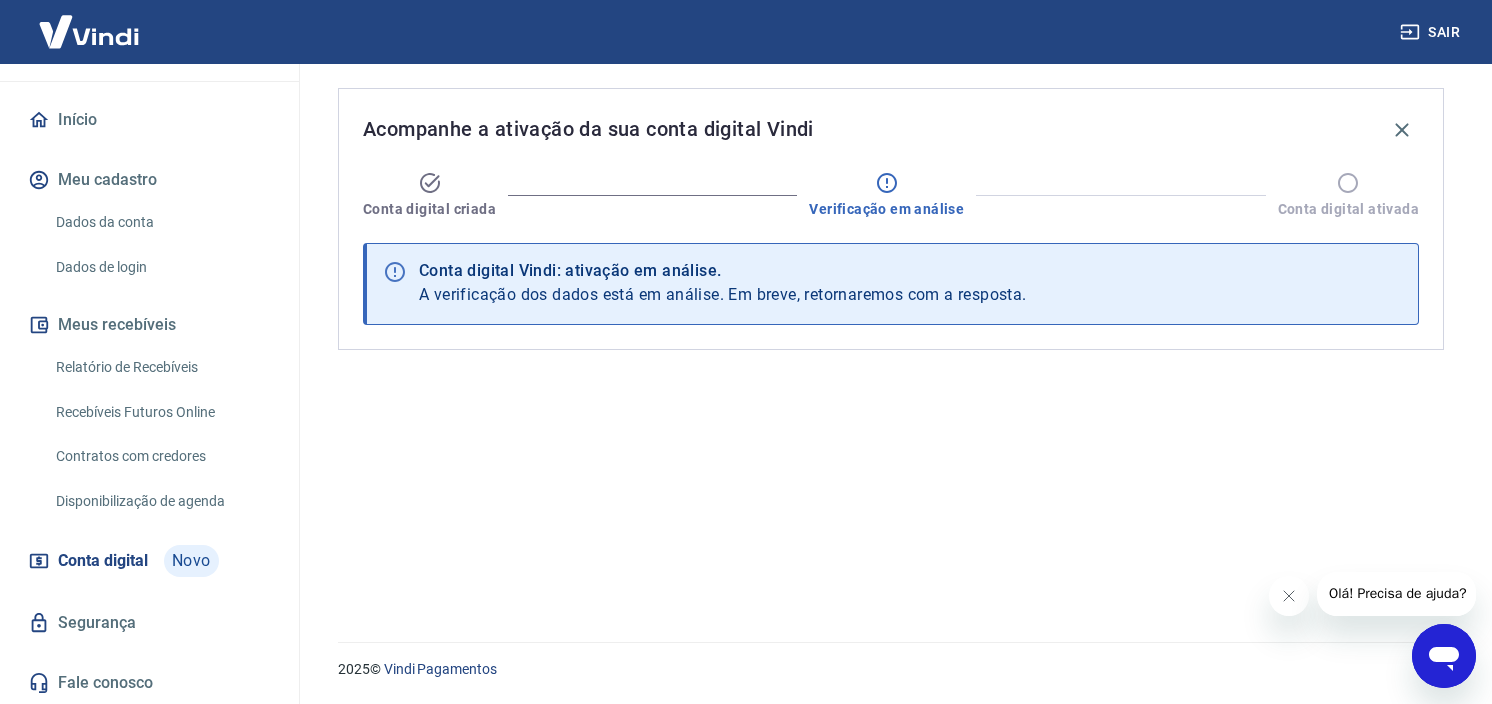 click on "Dados da conta" at bounding box center [161, 222] 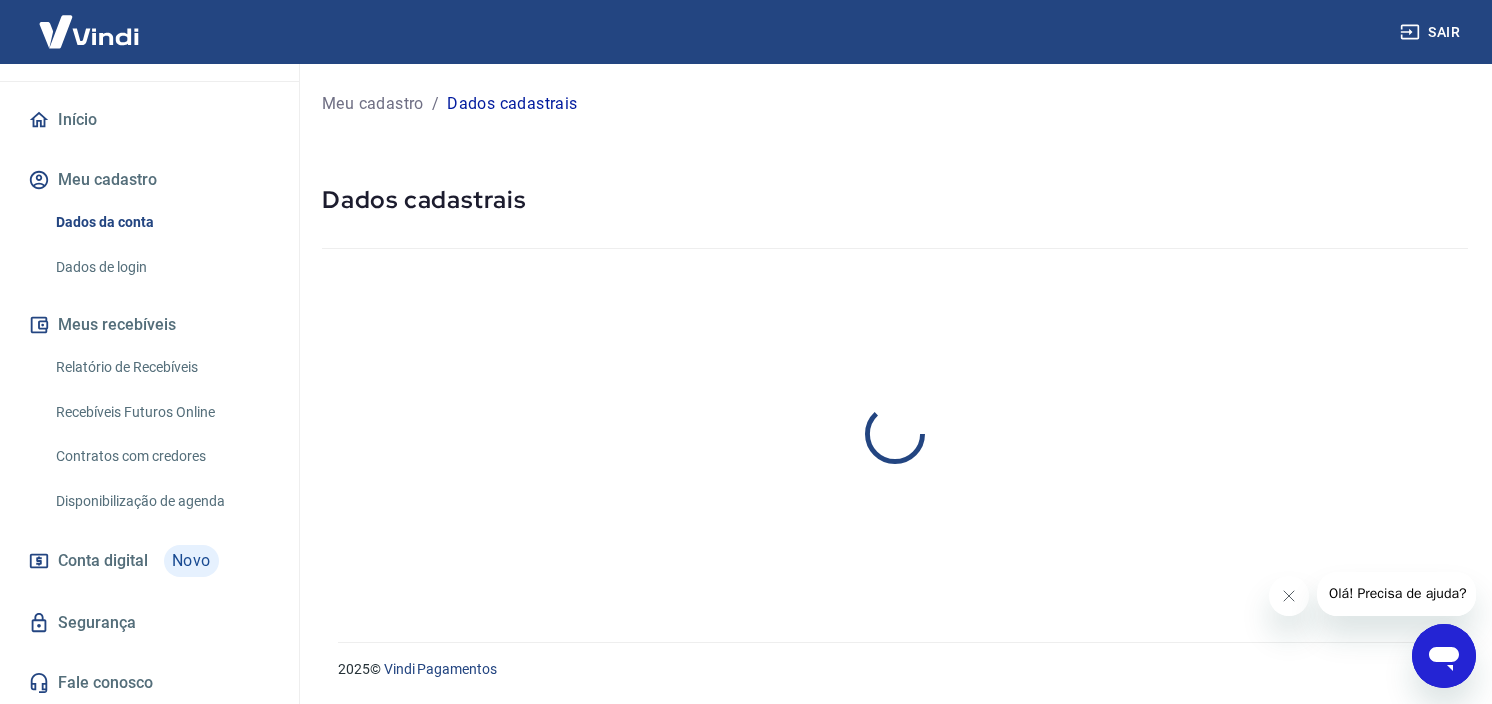 select on "RS" 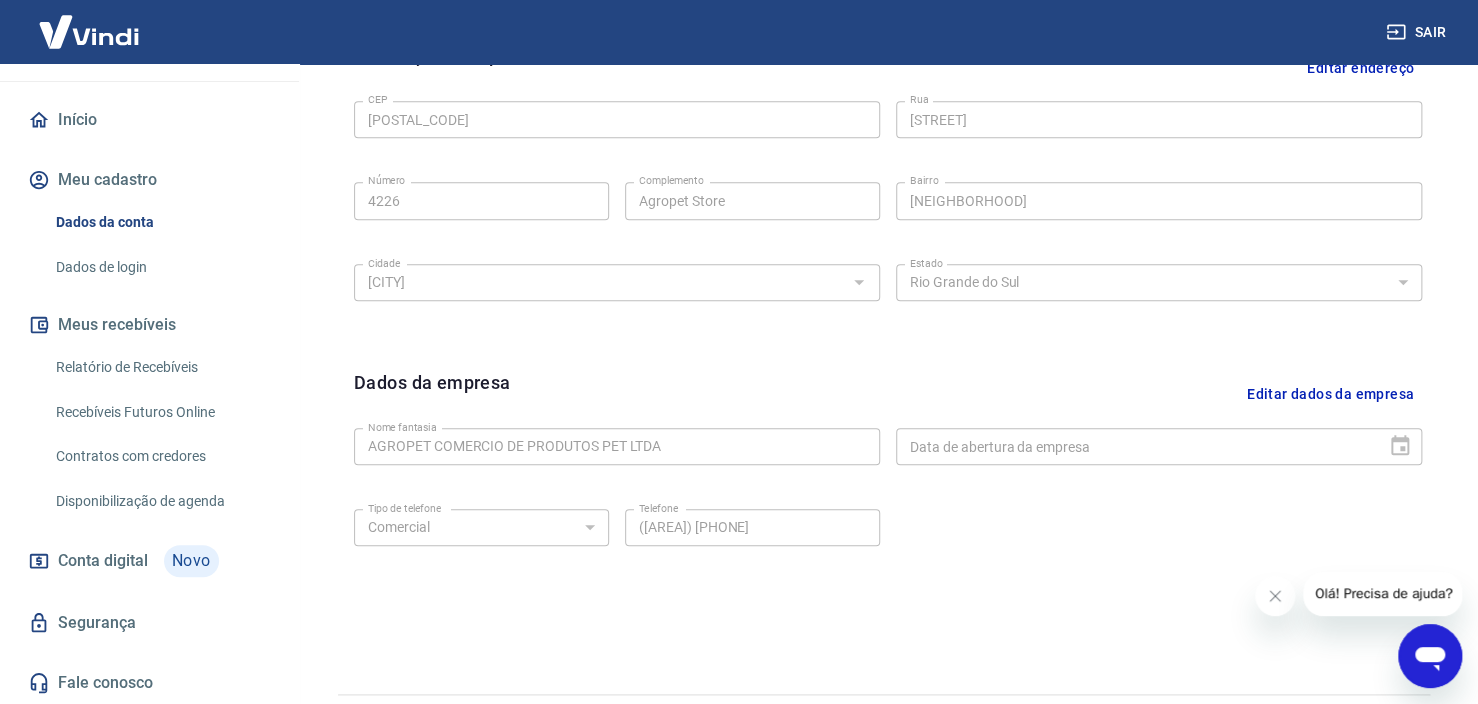 scroll, scrollTop: 737, scrollLeft: 0, axis: vertical 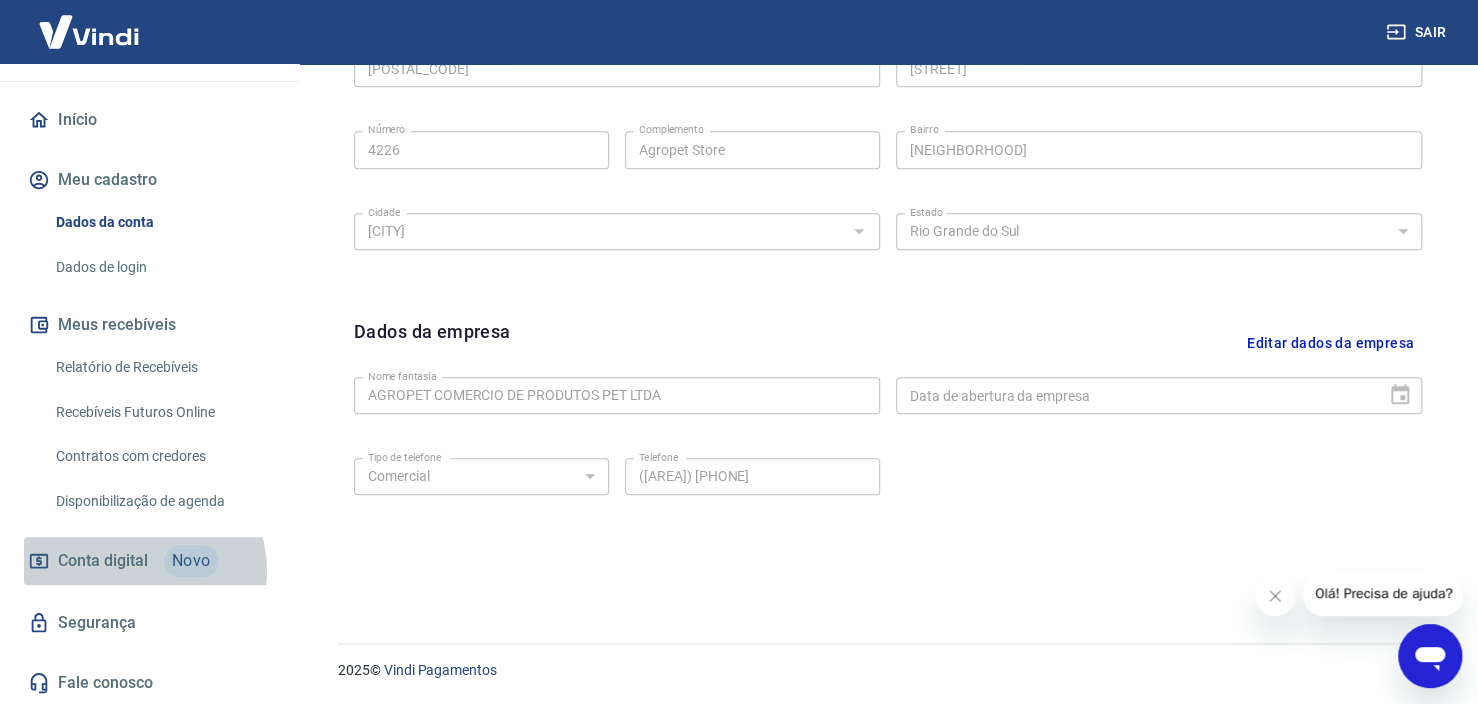 click on "Conta digital" at bounding box center [103, 561] 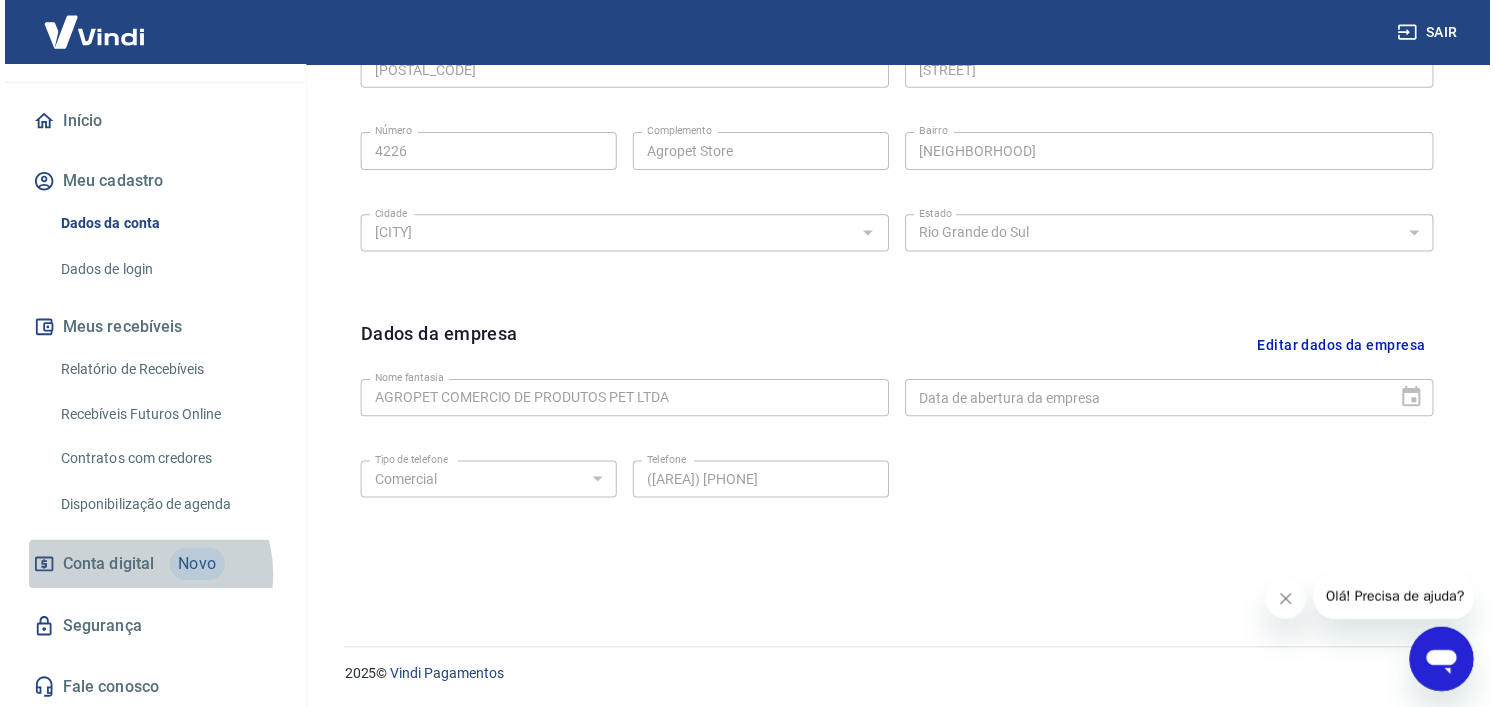 scroll, scrollTop: 0, scrollLeft: 0, axis: both 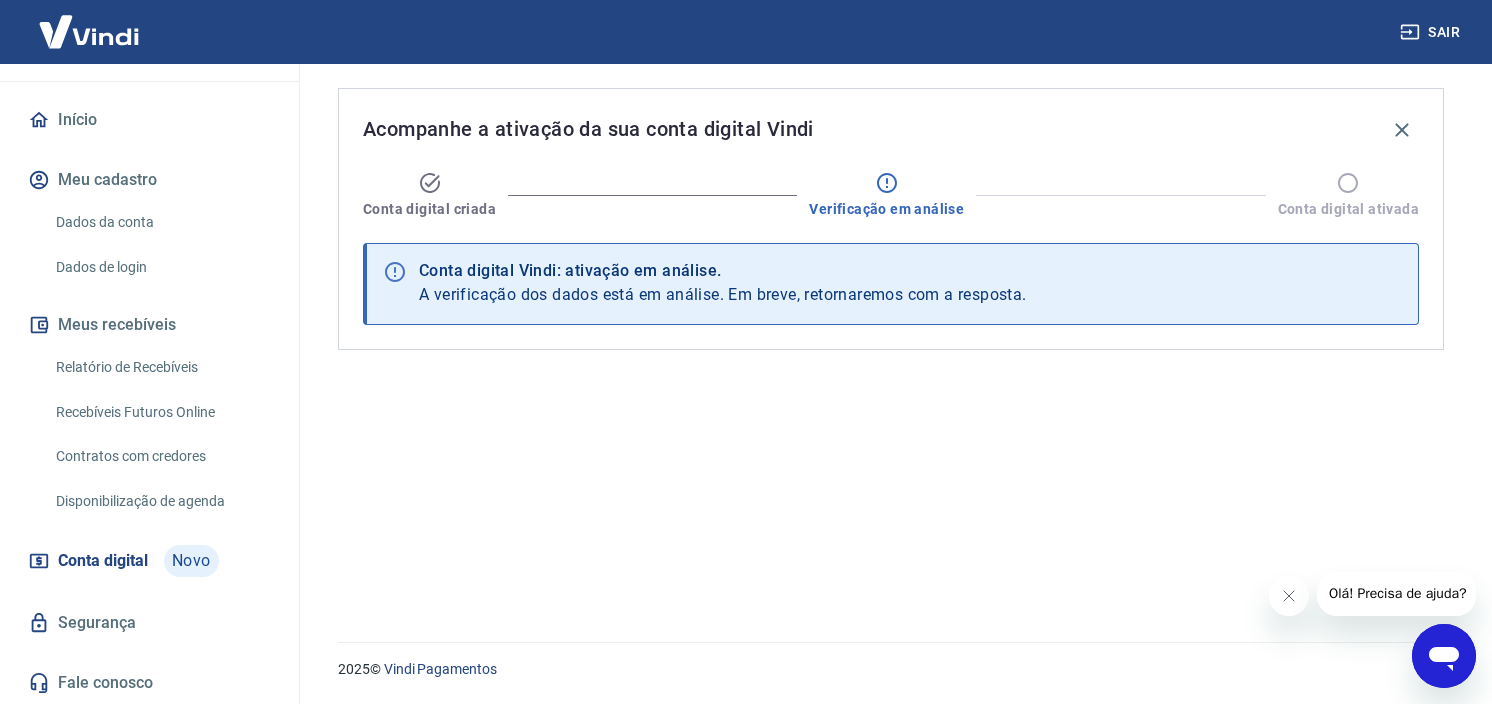 click on "Acompanhe a ativação da sua conta digital Vindi" at bounding box center [891, 130] 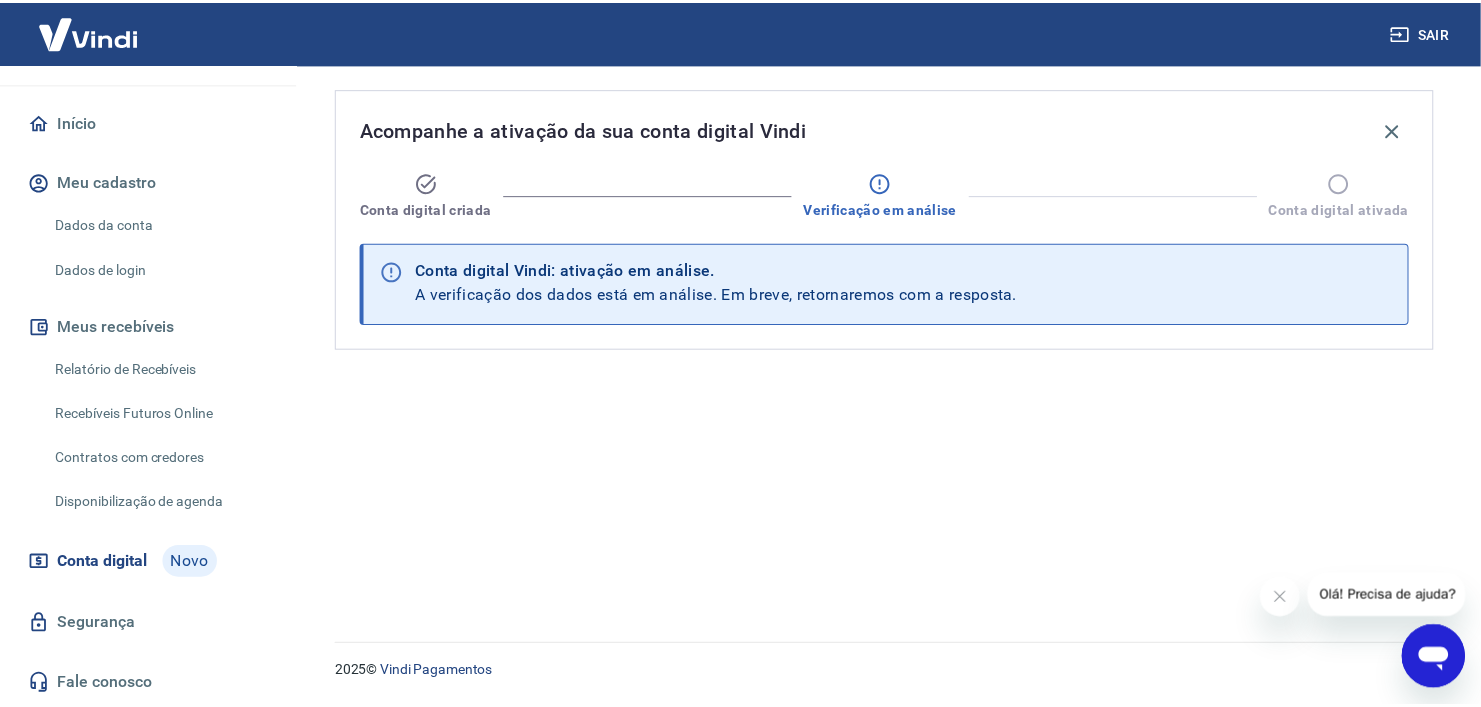 scroll, scrollTop: 0, scrollLeft: 0, axis: both 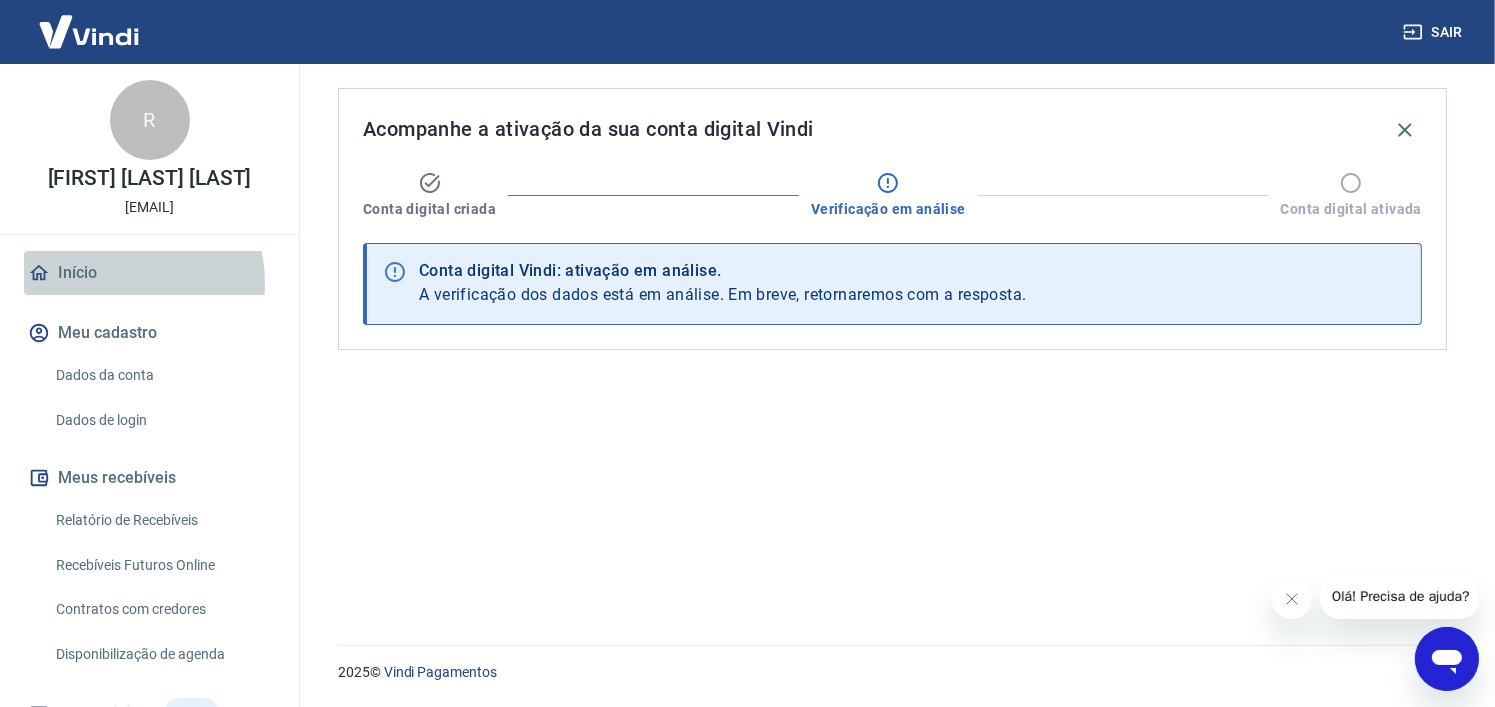 click on "Início" at bounding box center (149, 273) 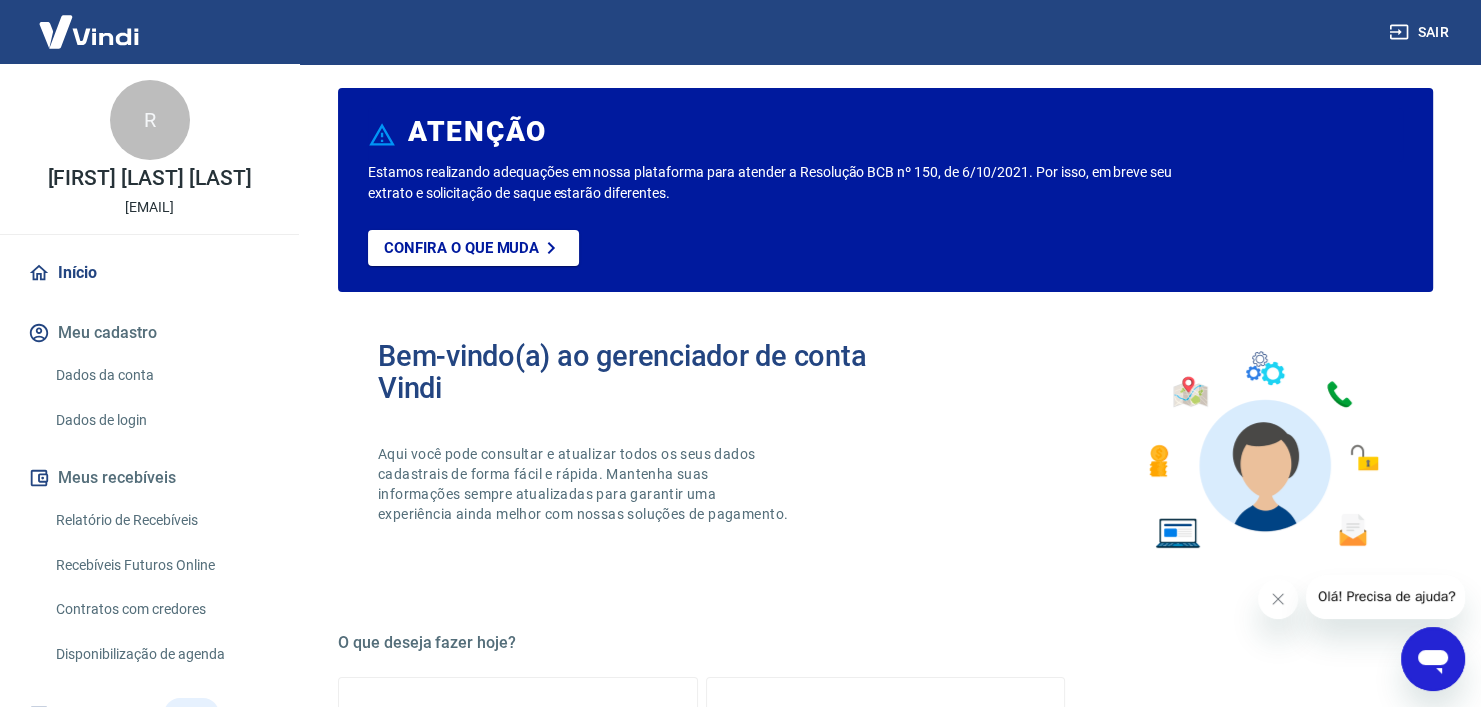 scroll, scrollTop: 0, scrollLeft: 0, axis: both 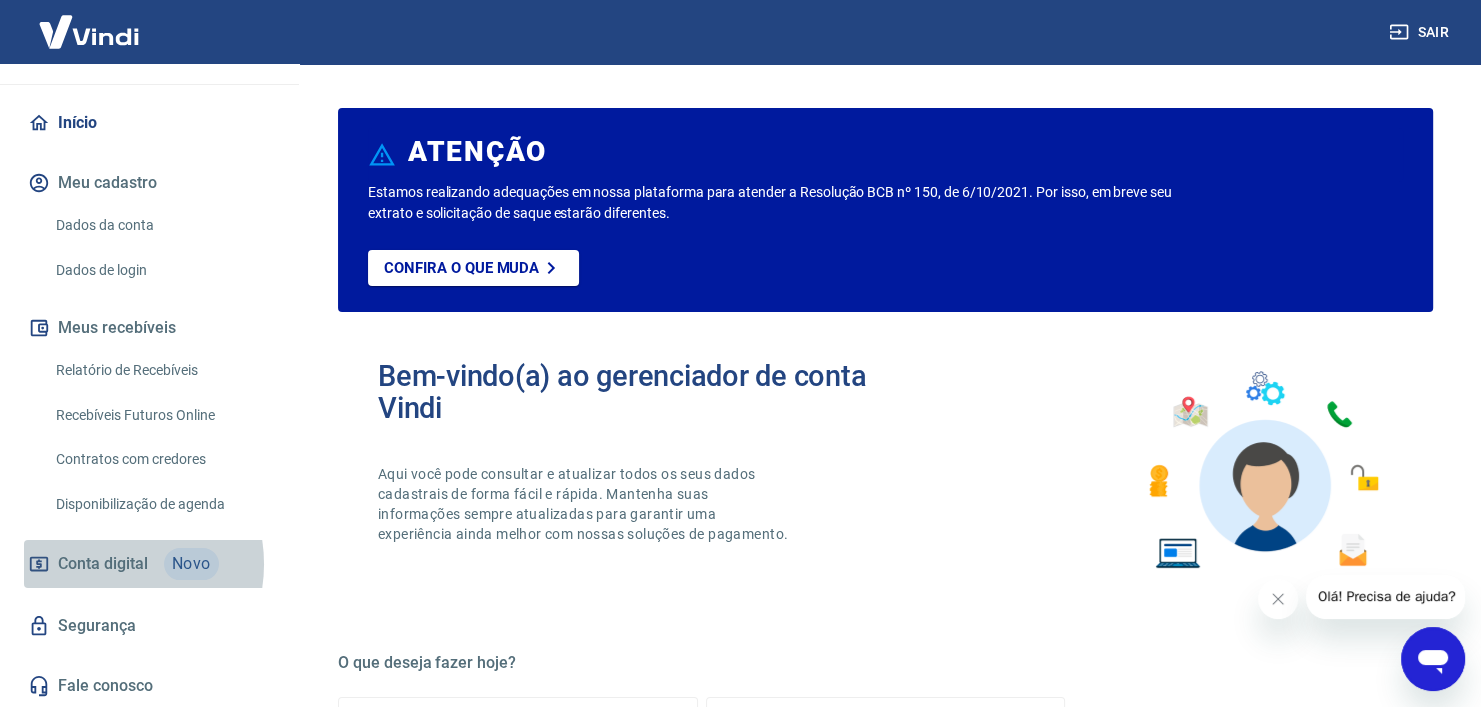 click on "Conta digital" at bounding box center (103, 564) 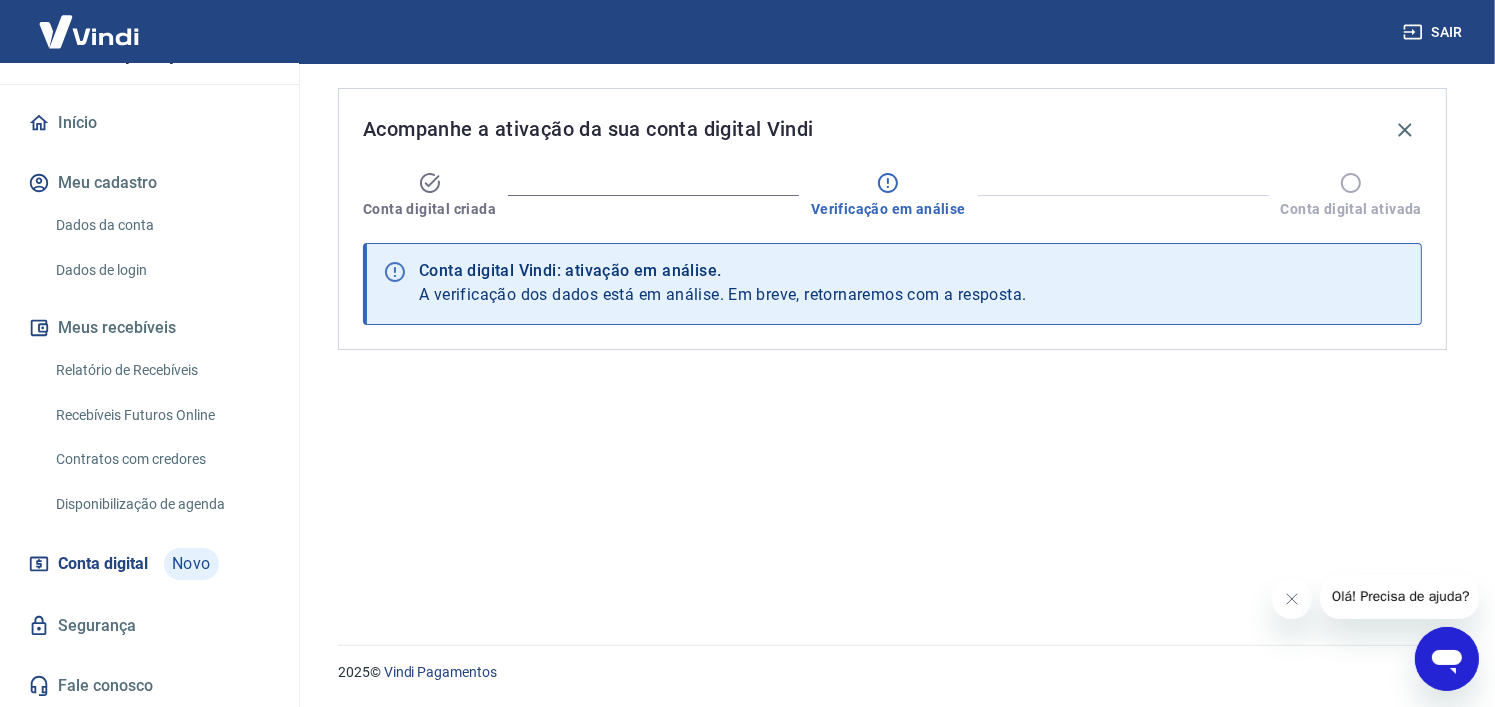 click on "Acompanhe a ativação da sua conta digital Vindi Conta digital criada Verificação em análise Conta digital ativada Conta digital Vindi: ativação em análise. A verificação dos dados está em análise. Em breve, retornaremos com a resposta." at bounding box center (892, 342) 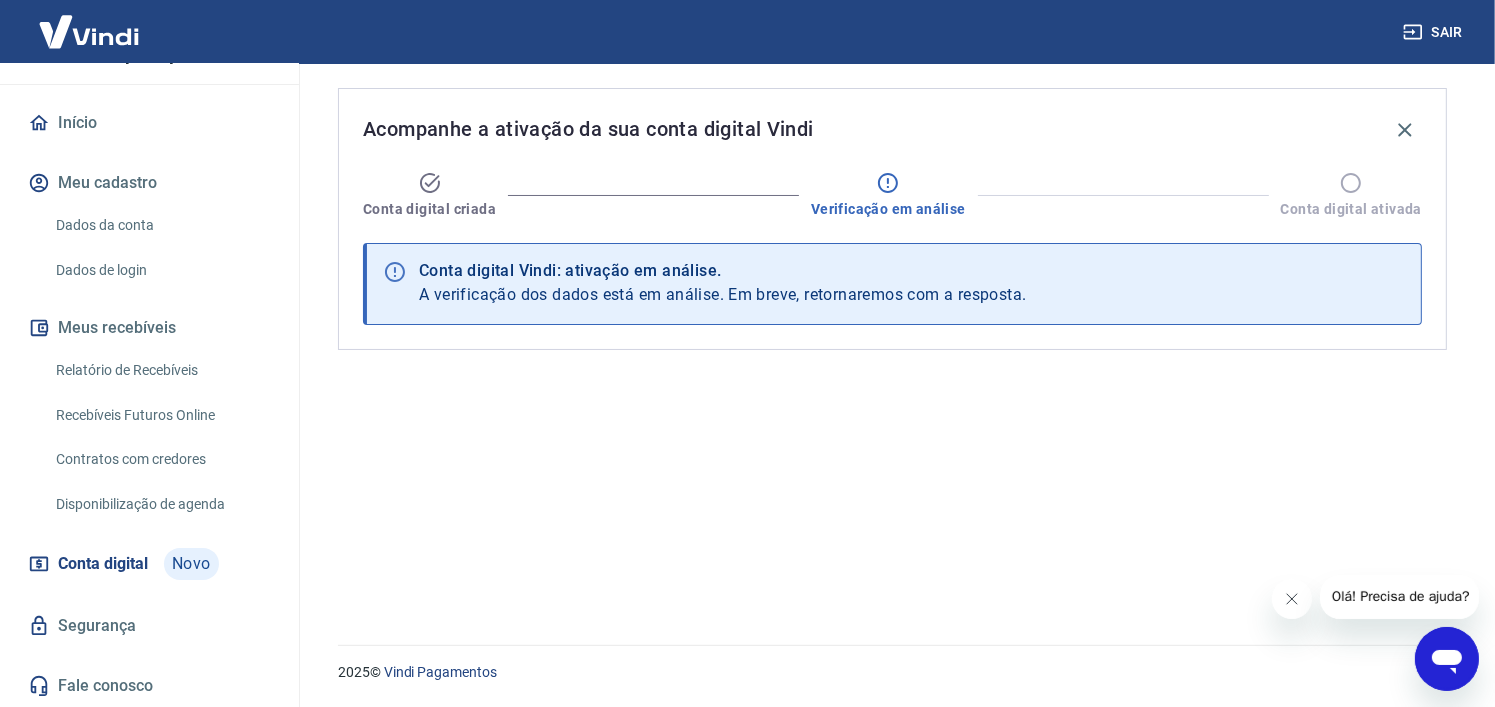 click 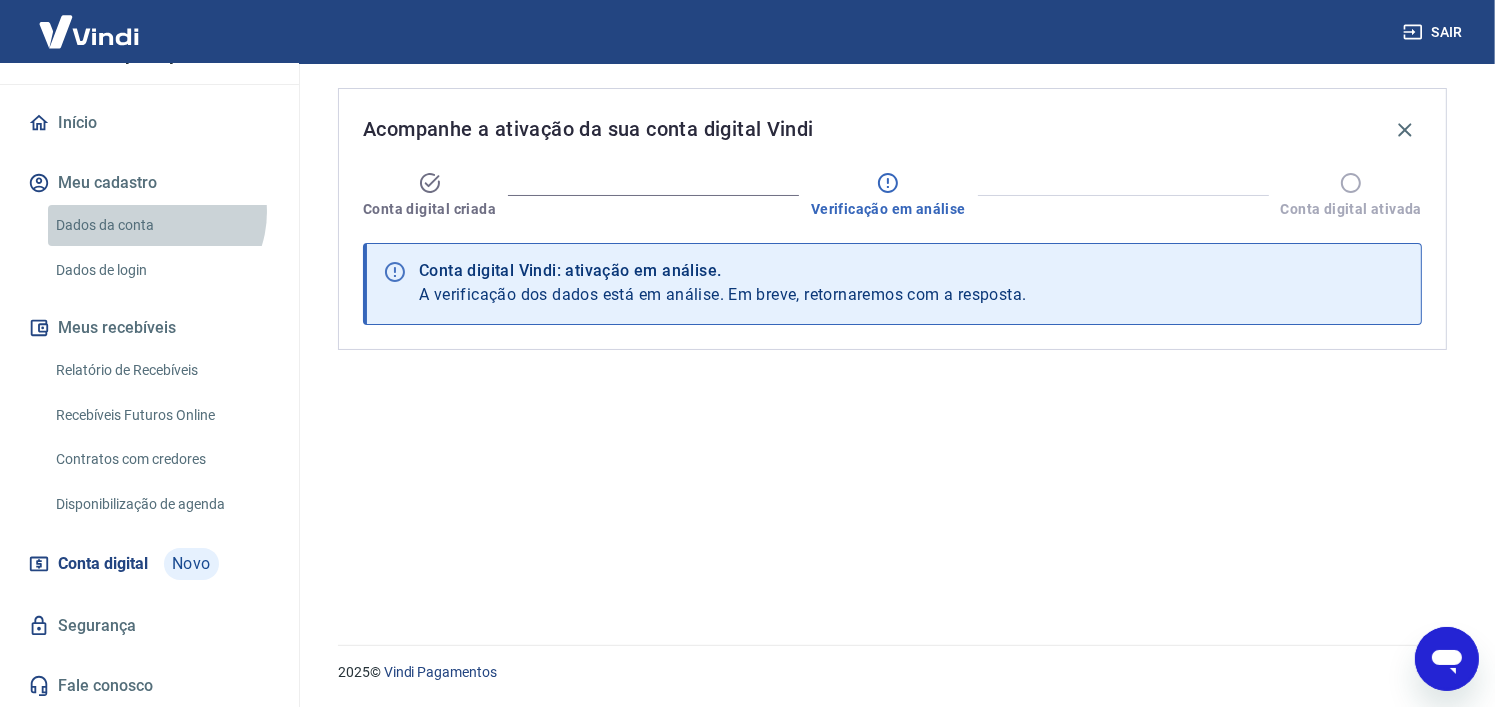 click on "Dados da conta" at bounding box center (161, 225) 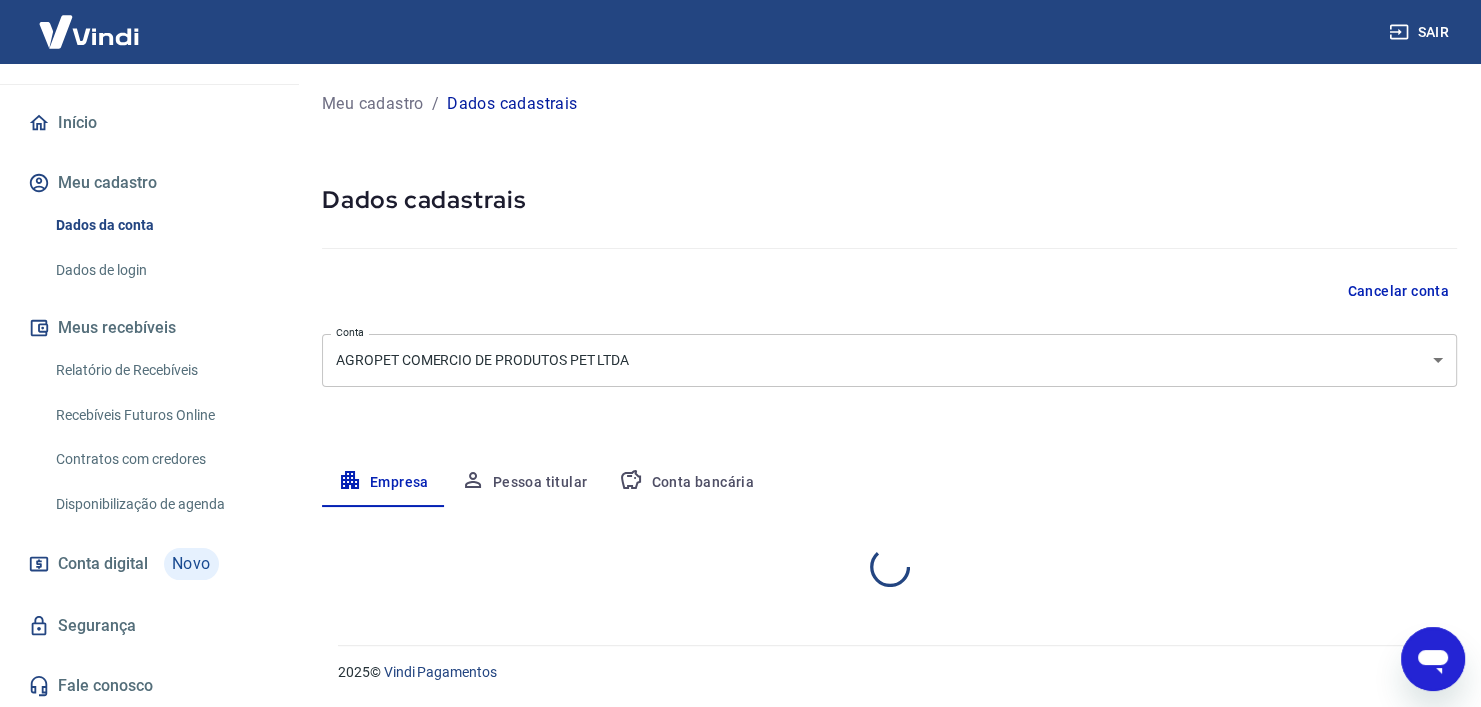 select on "RS" 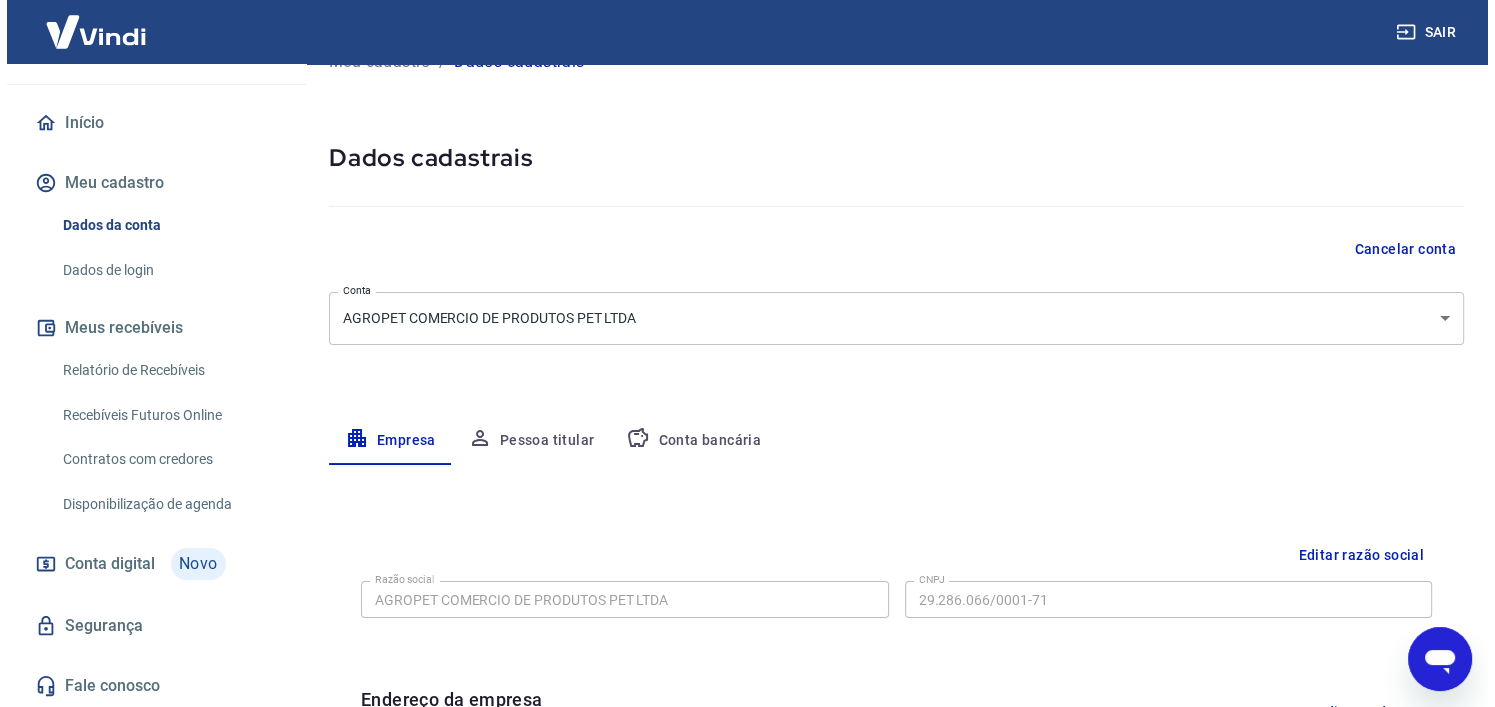 scroll, scrollTop: 0, scrollLeft: 0, axis: both 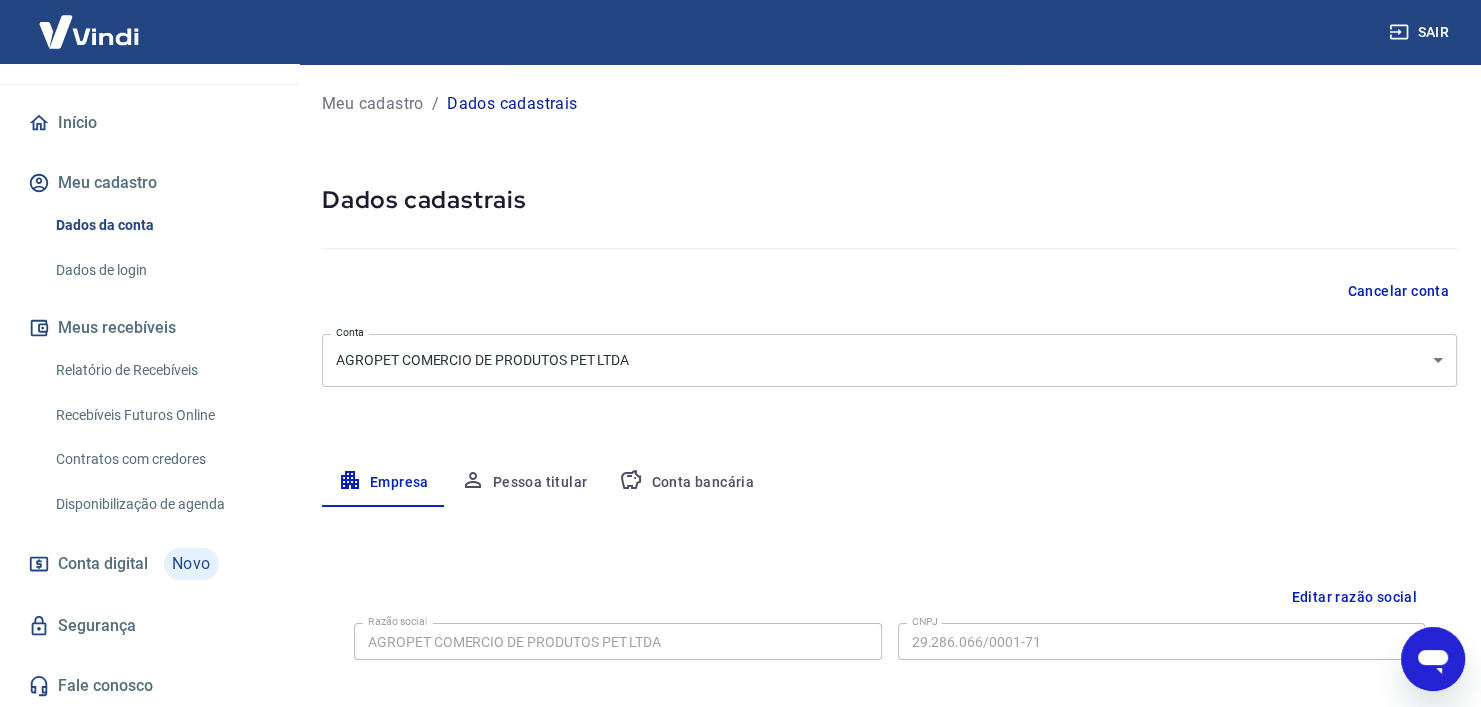 click on "Relatório de Recebíveis" at bounding box center (161, 370) 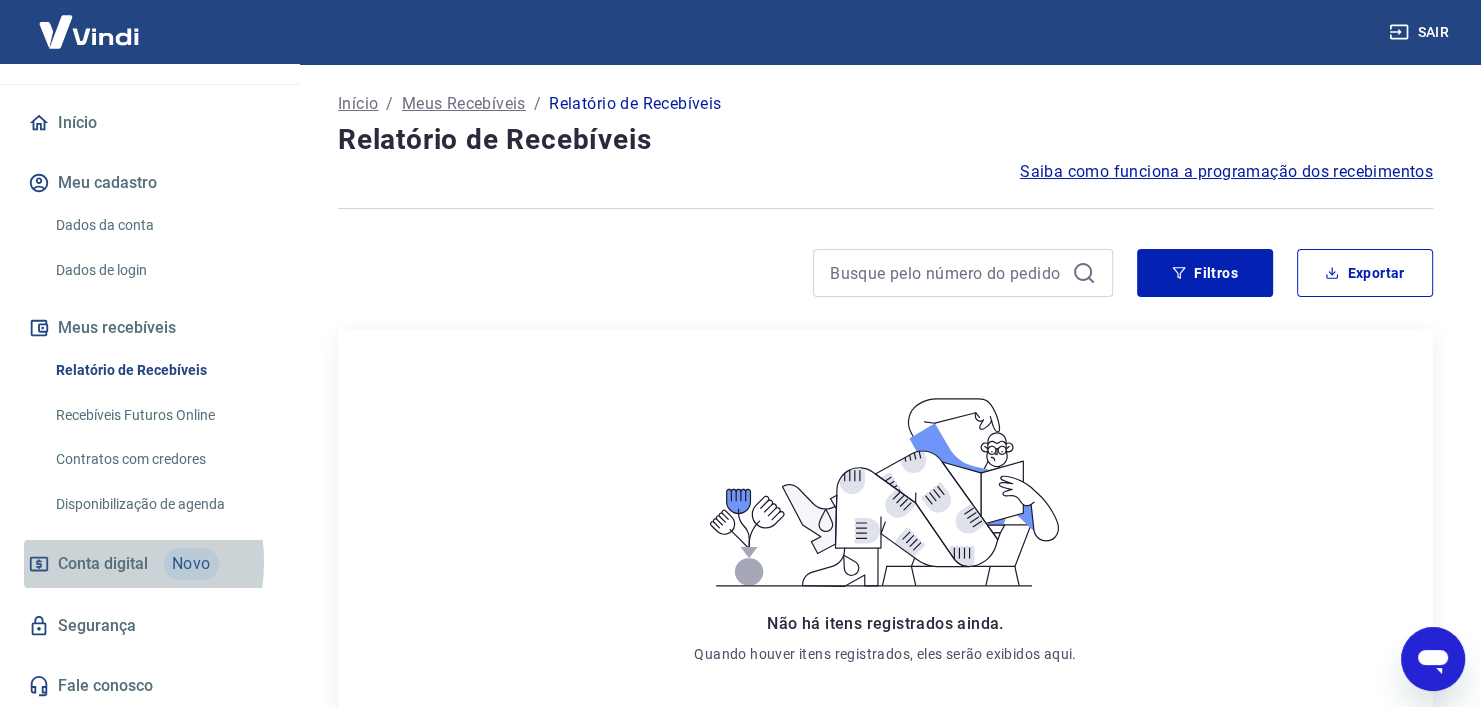 click on "Conta digital" at bounding box center [103, 564] 